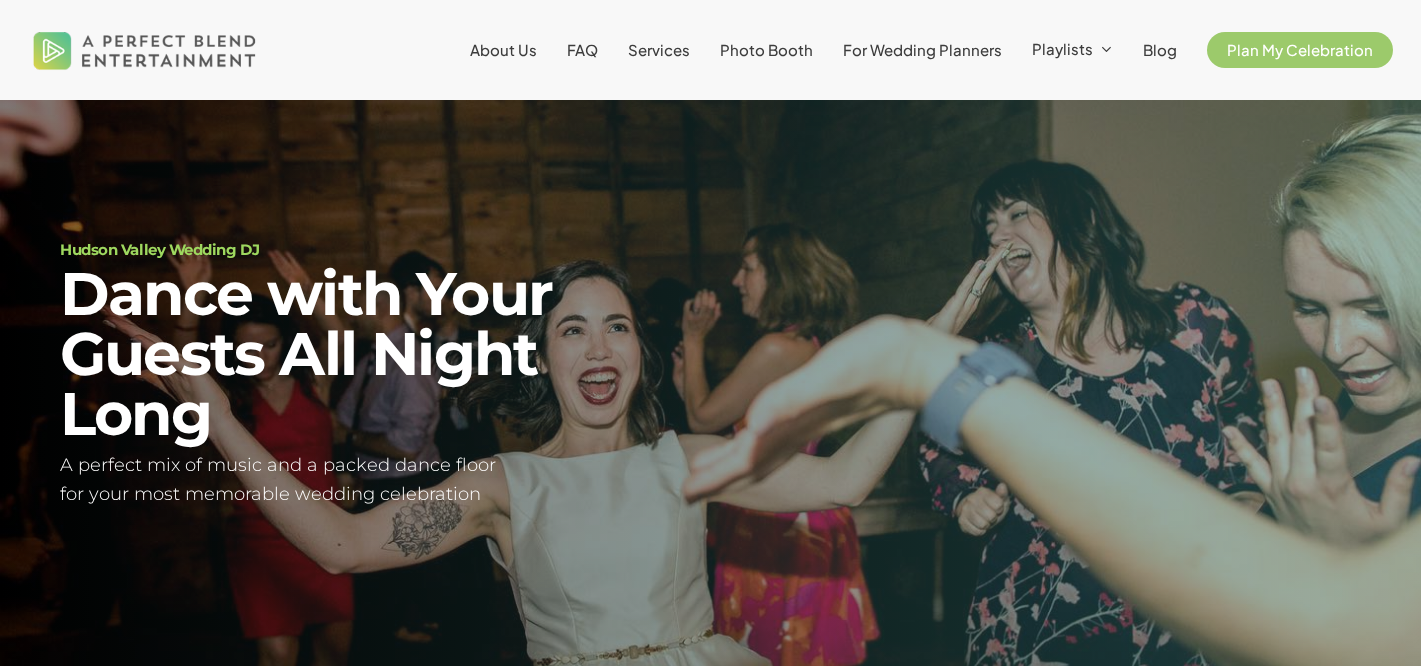 scroll, scrollTop: 0, scrollLeft: 0, axis: both 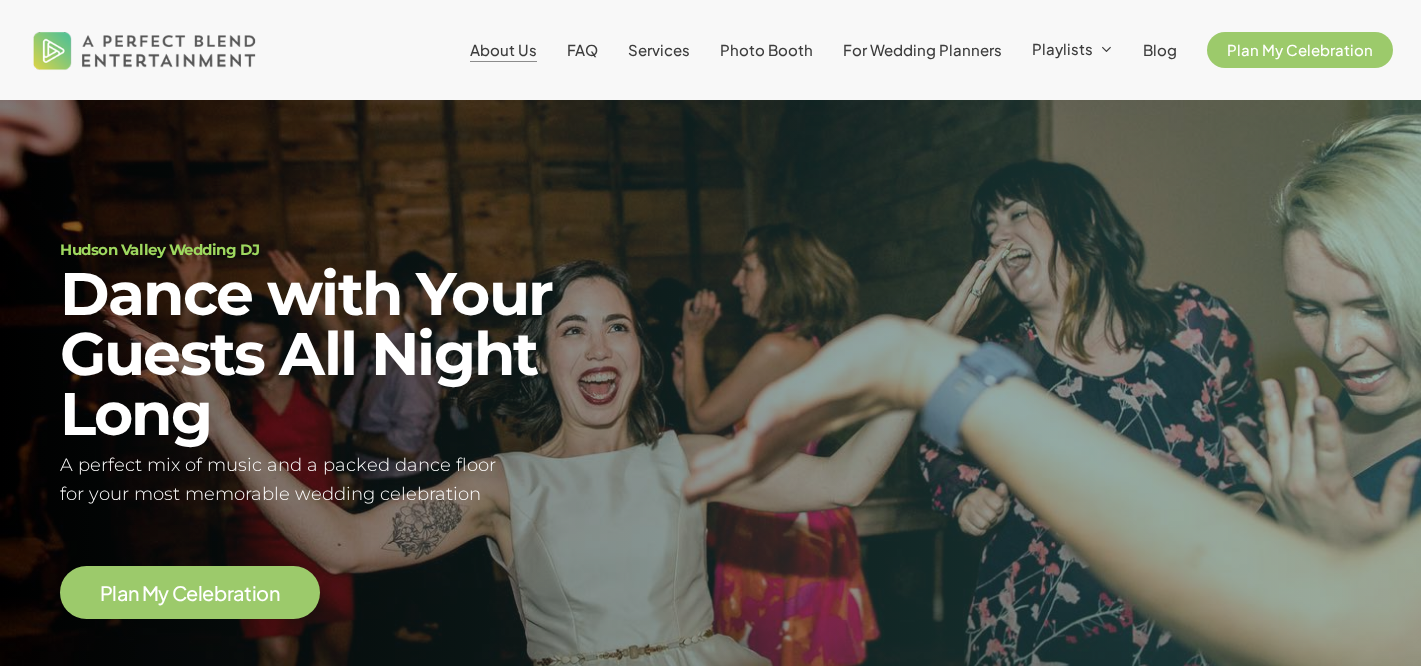 click on "About Us" at bounding box center (503, 49) 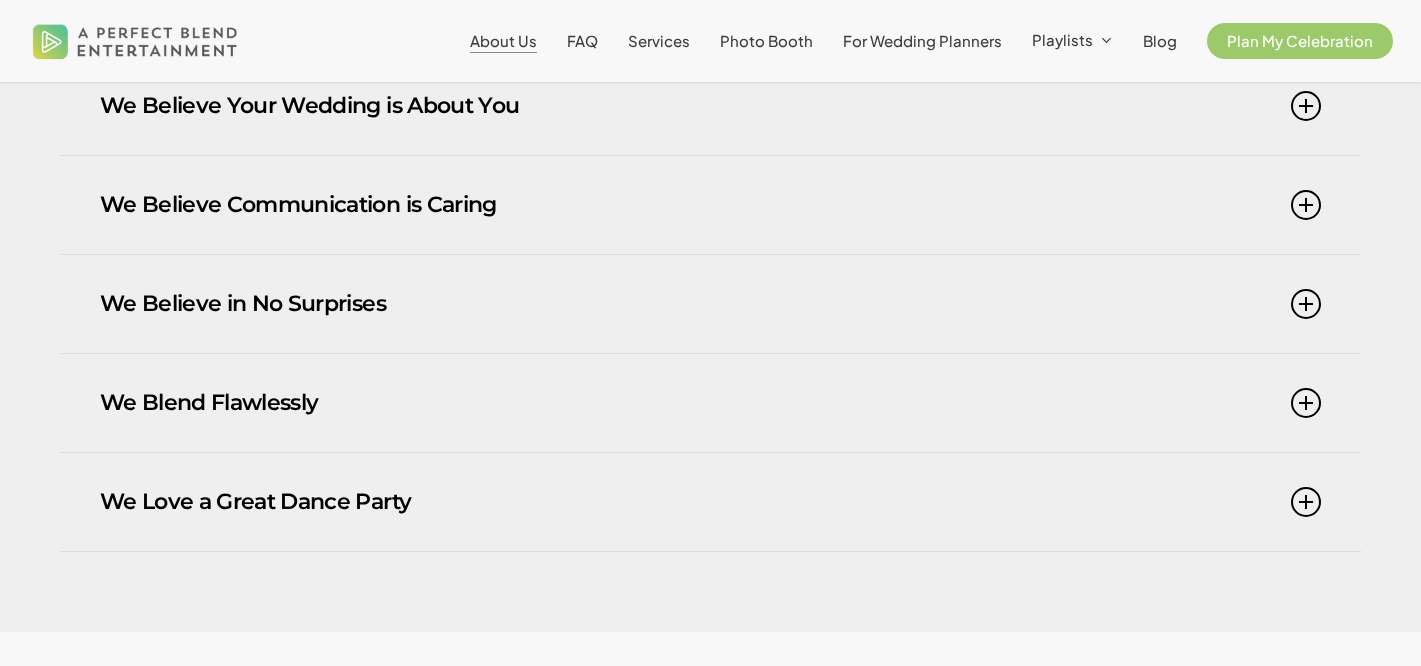 scroll, scrollTop: 1274, scrollLeft: 0, axis: vertical 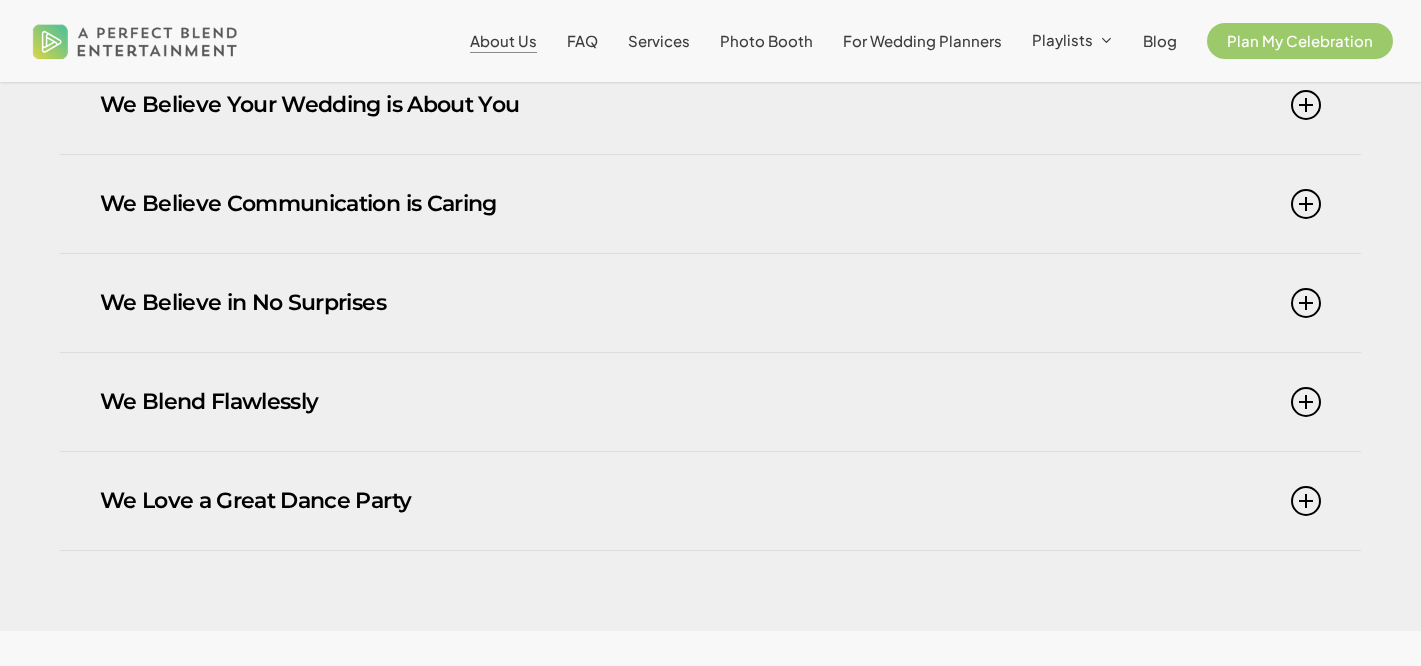 click on "We Believe Your Wedding is About You" at bounding box center (710, 105) 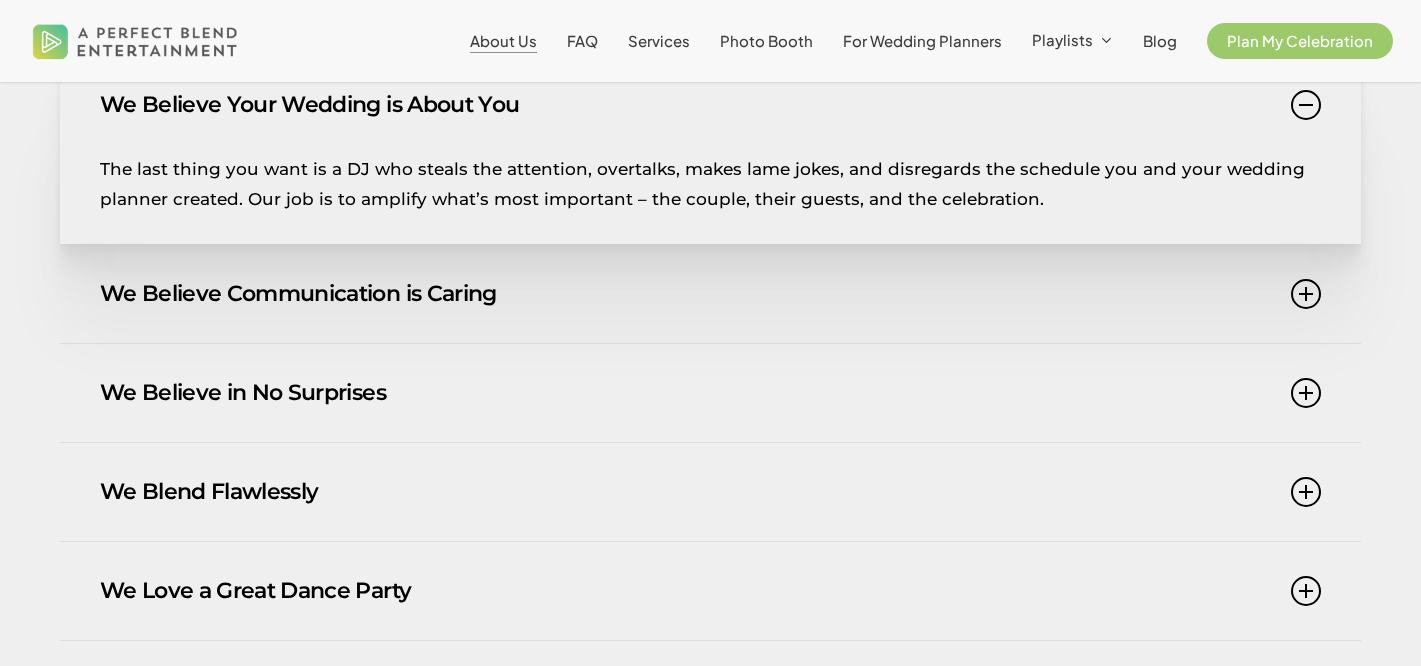 click on "We Believe Your Wedding is About You" at bounding box center [710, 105] 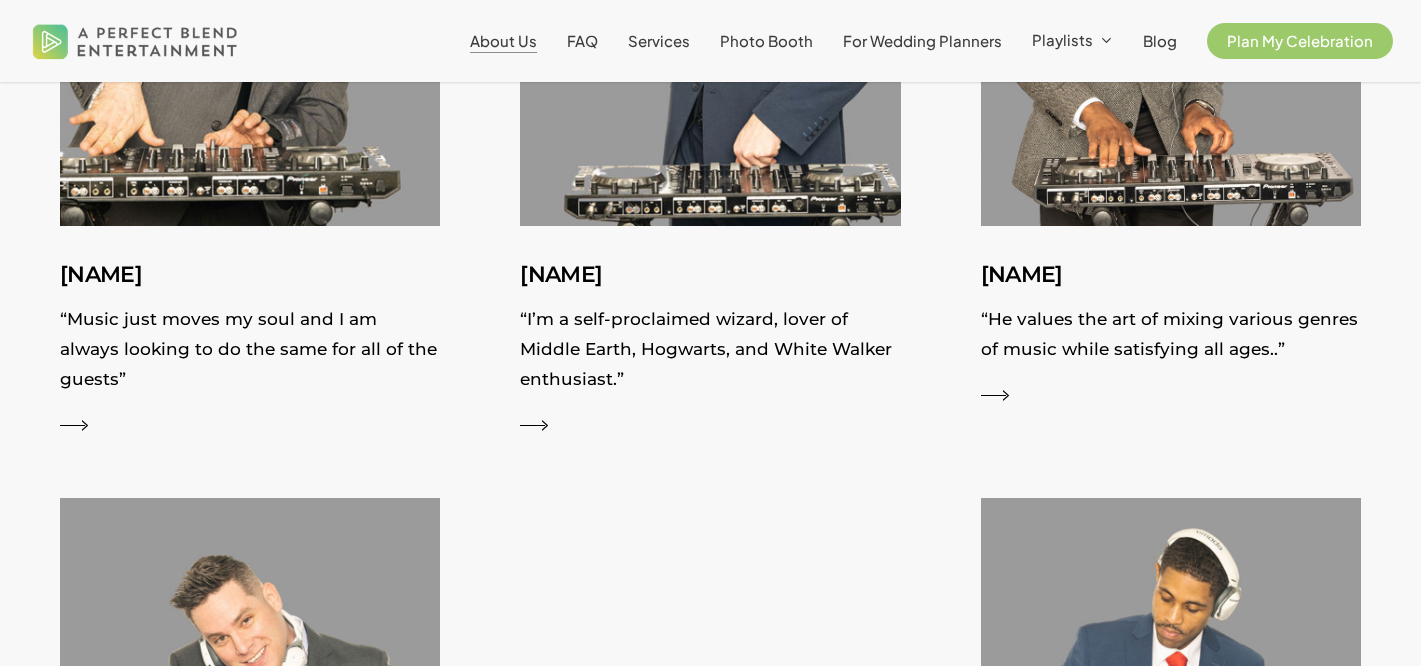 scroll, scrollTop: 0, scrollLeft: 0, axis: both 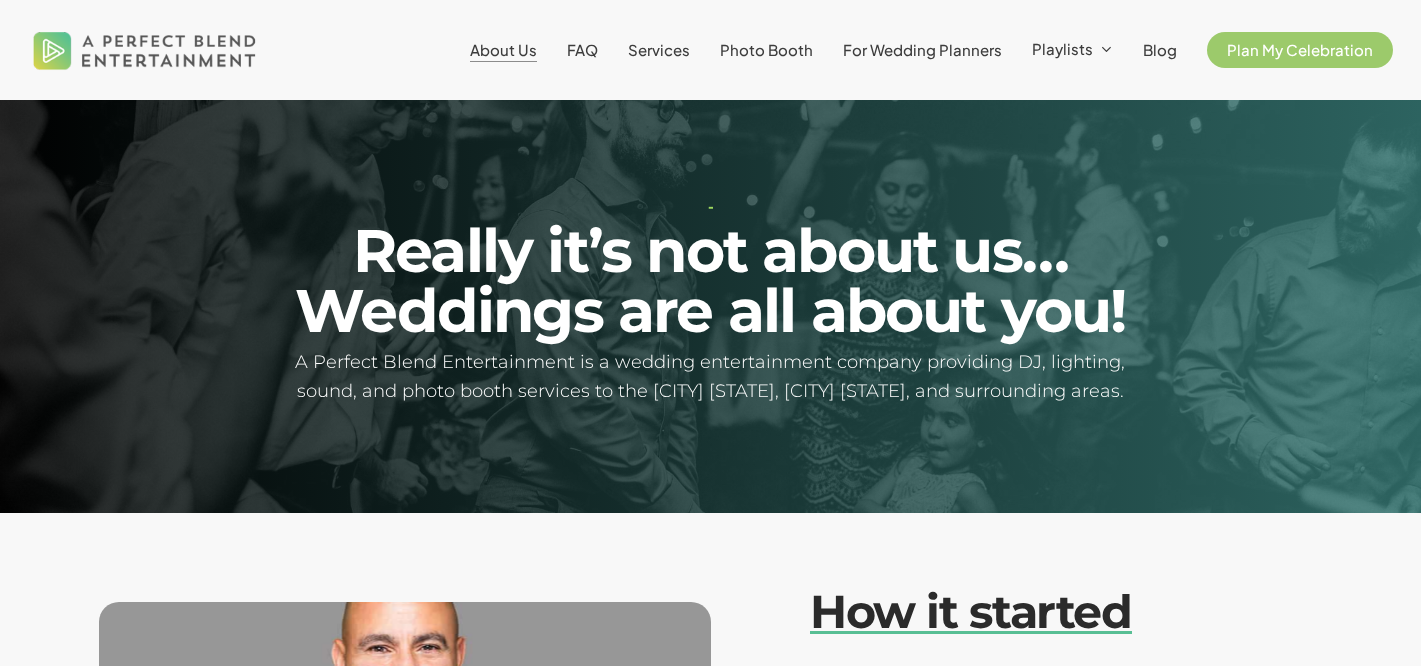 click on "FAQ" at bounding box center [582, 50] 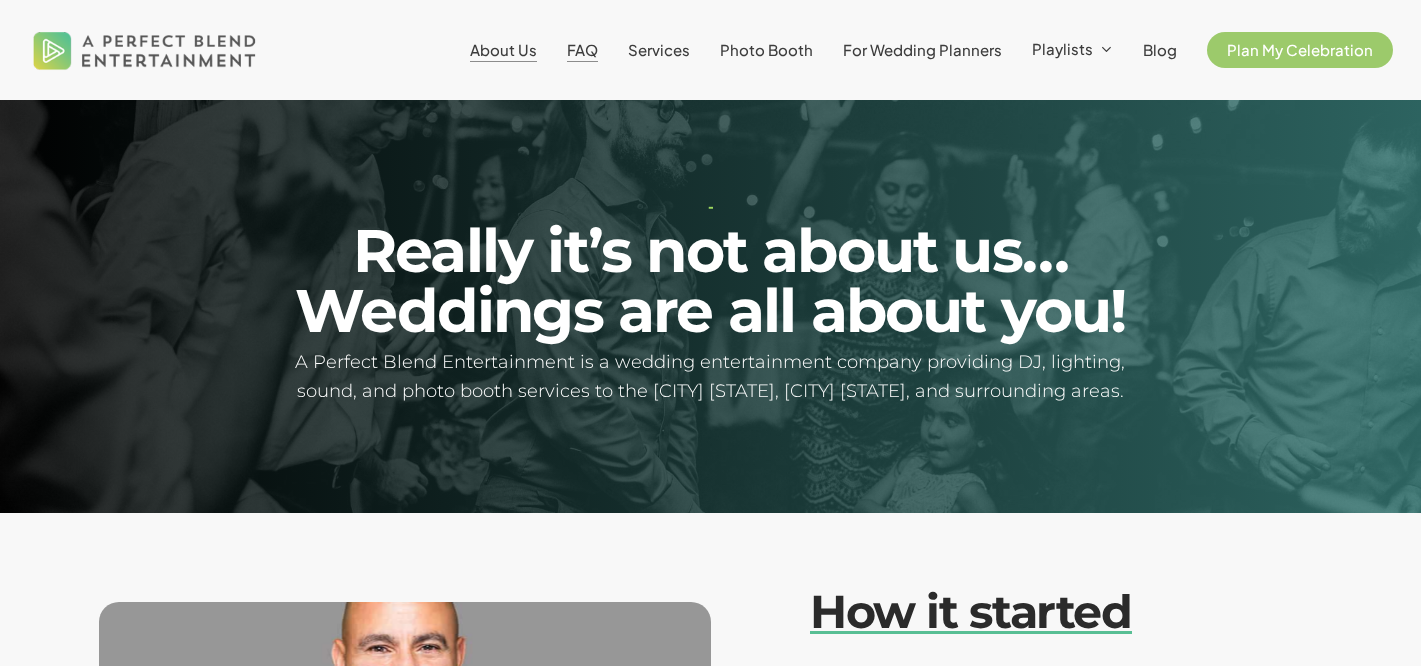 click on "FAQ" at bounding box center (582, 49) 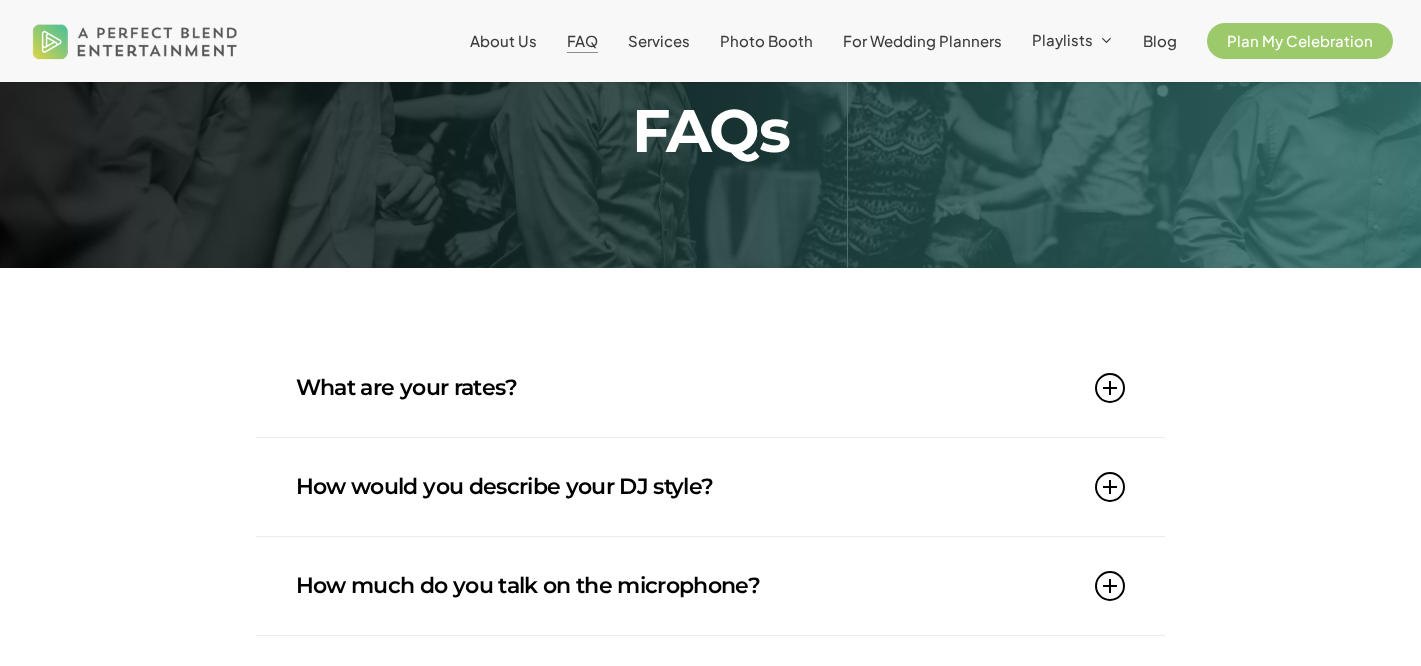 scroll, scrollTop: 147, scrollLeft: 0, axis: vertical 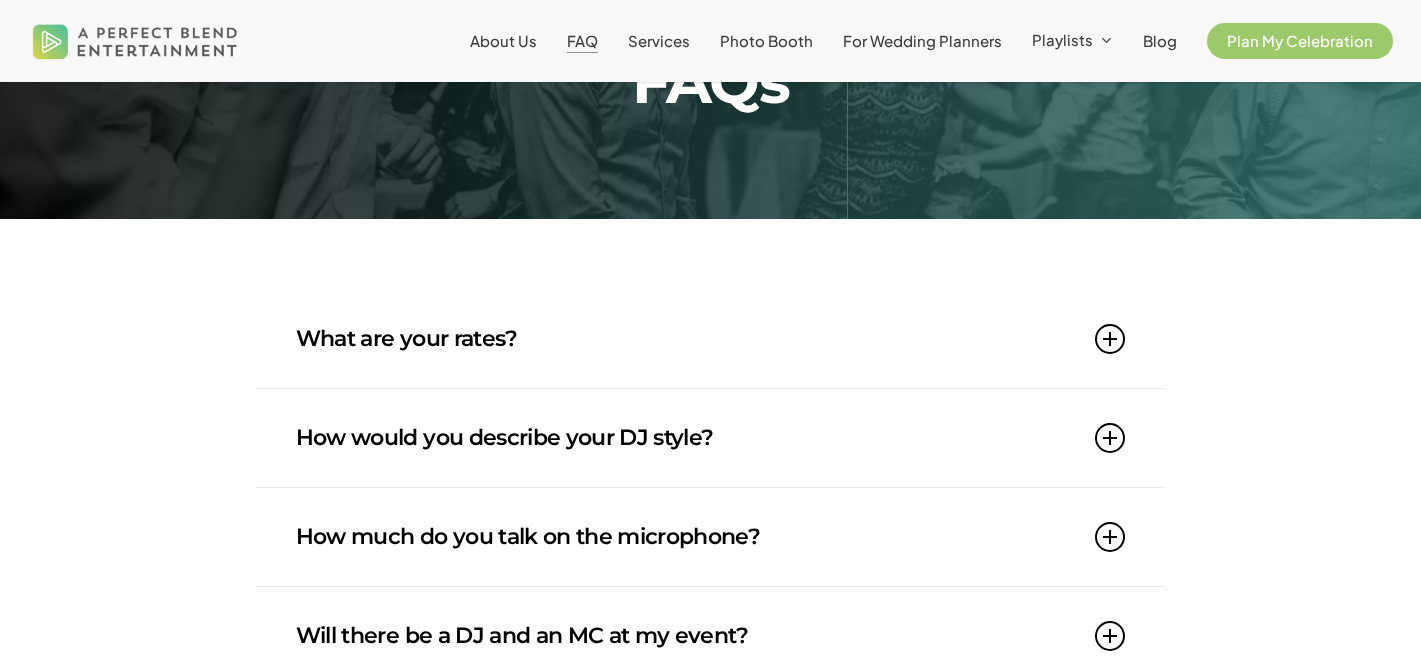 click on "What are your rates?" at bounding box center (710, 339) 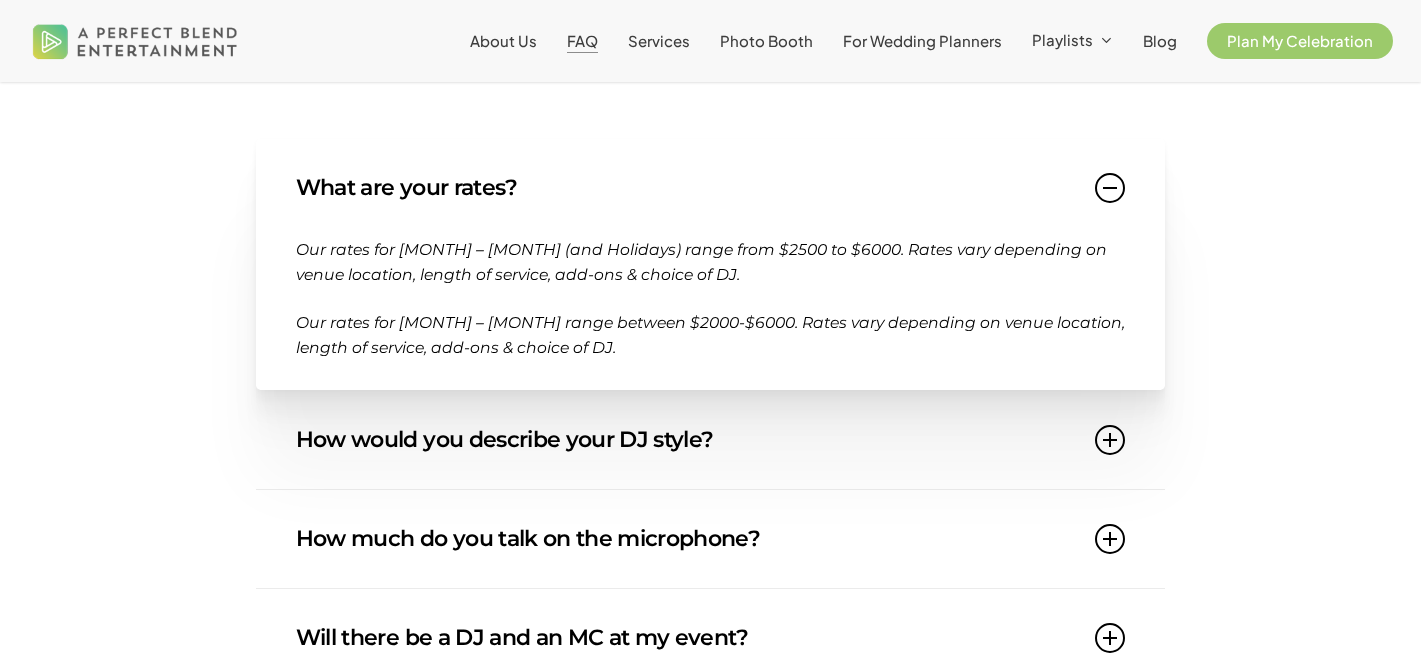 scroll, scrollTop: 321, scrollLeft: 0, axis: vertical 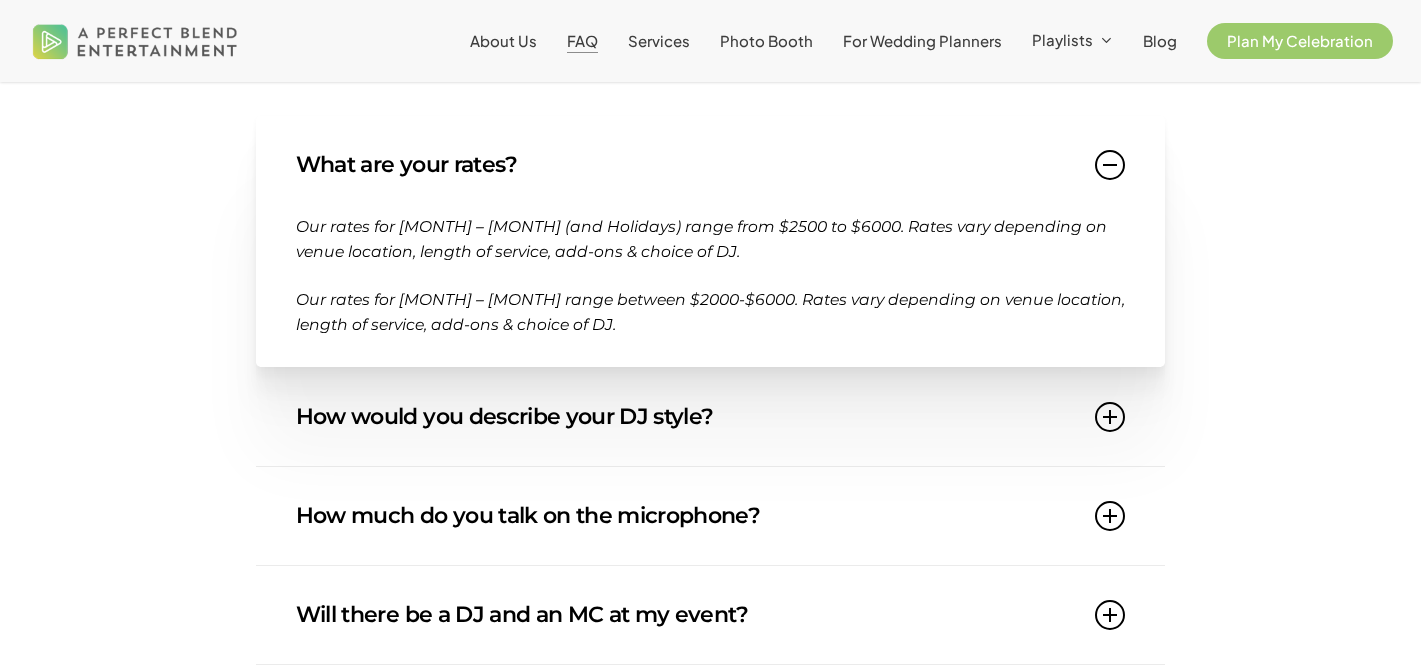 click on "What are your rates?" at bounding box center [710, 165] 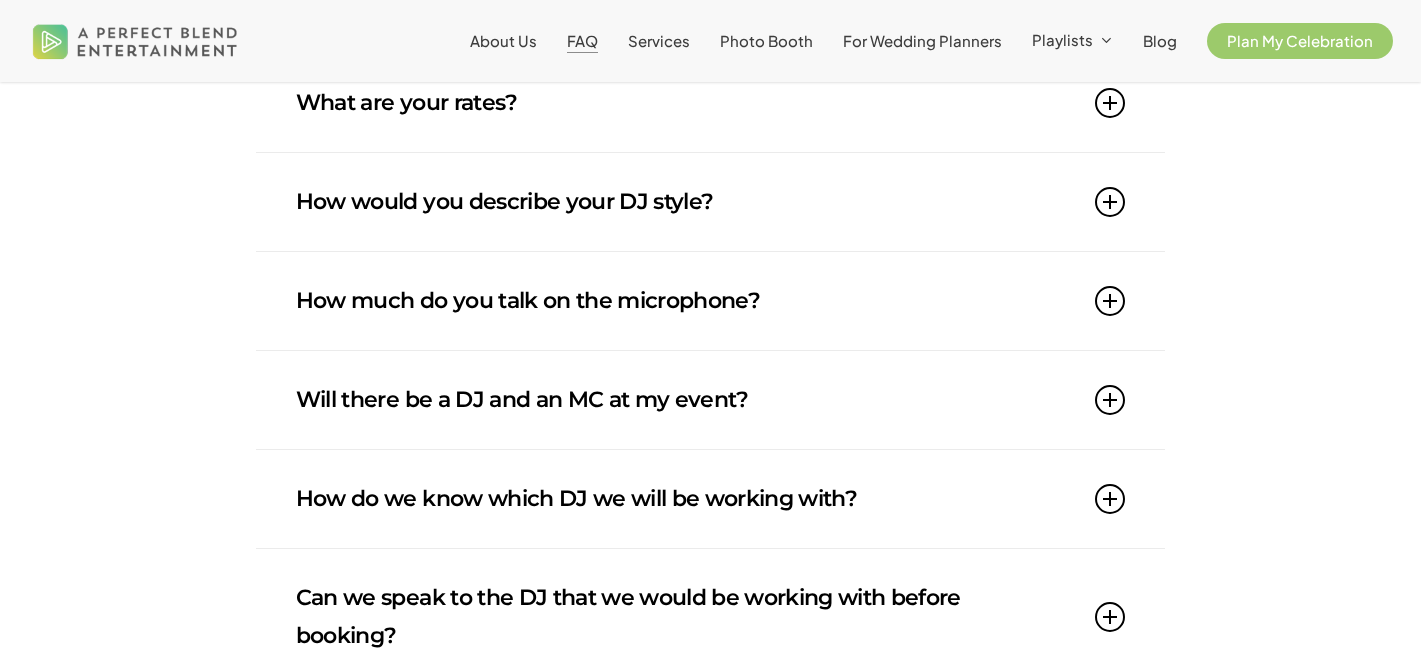 scroll, scrollTop: 391, scrollLeft: 0, axis: vertical 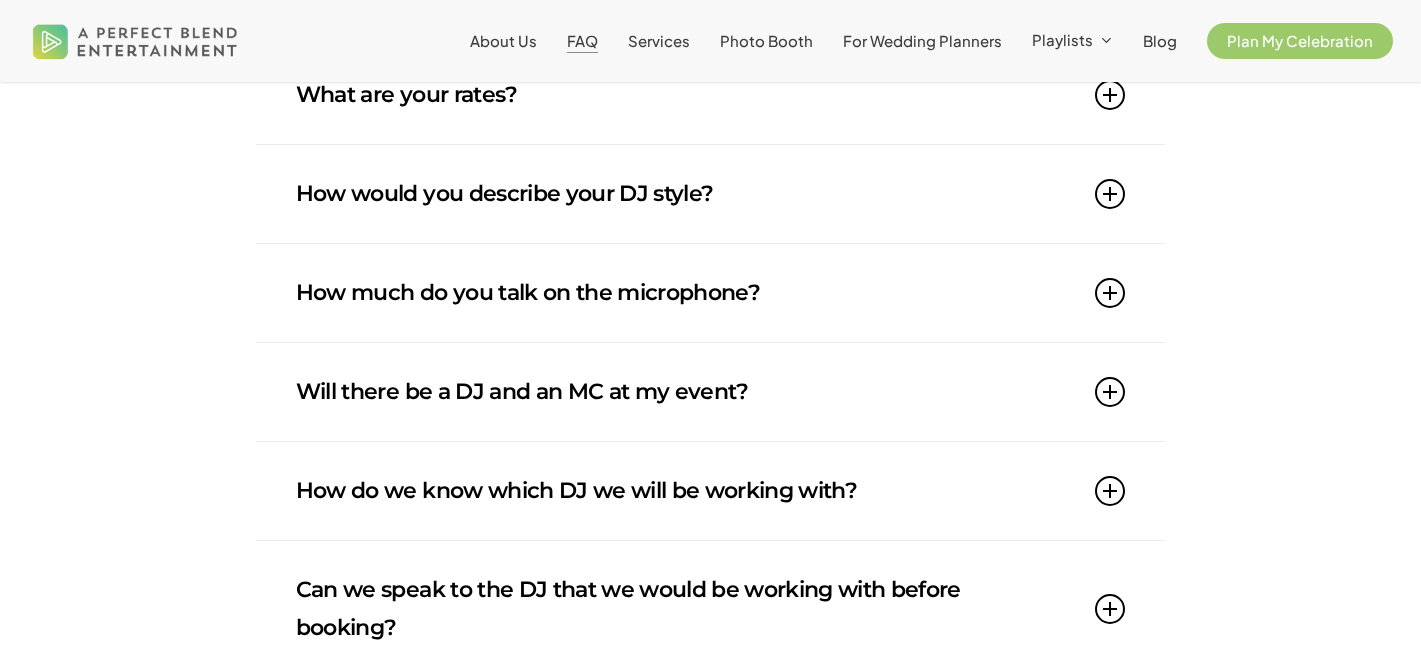 click on "How would you describe your DJ style?" at bounding box center (710, 194) 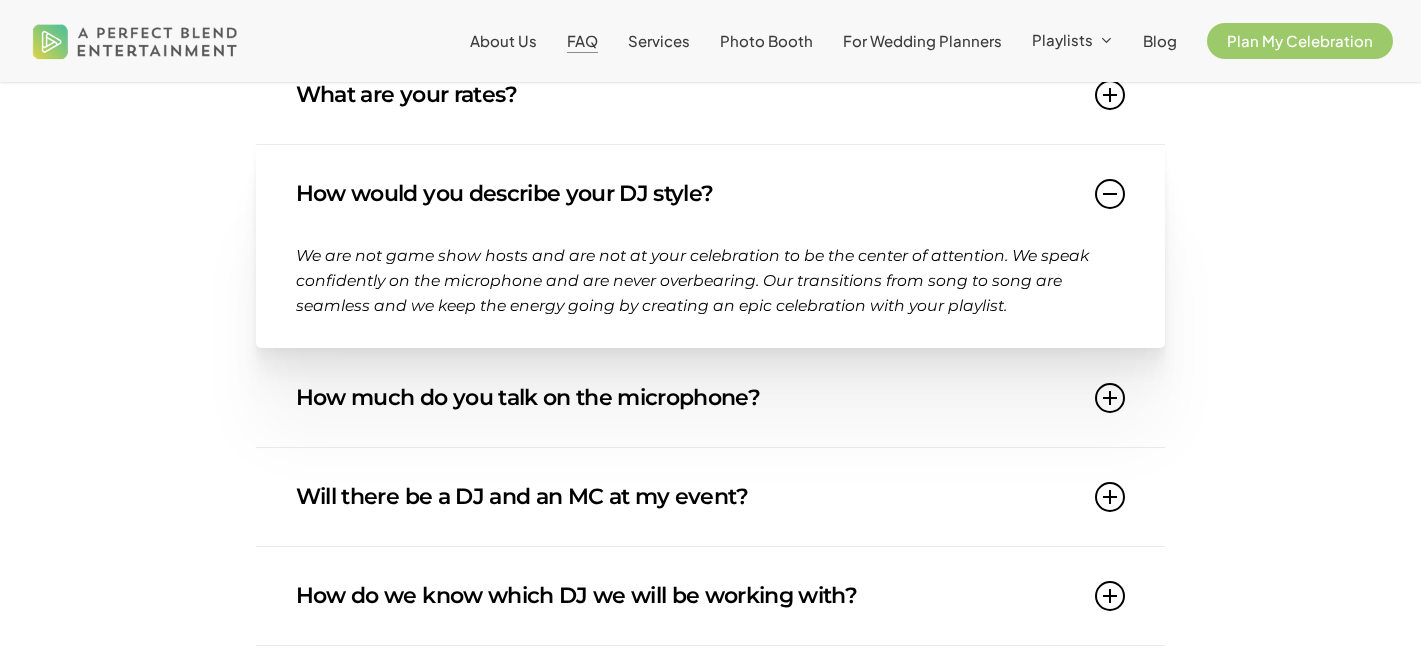 click on "How would you describe your DJ style?" at bounding box center (710, 194) 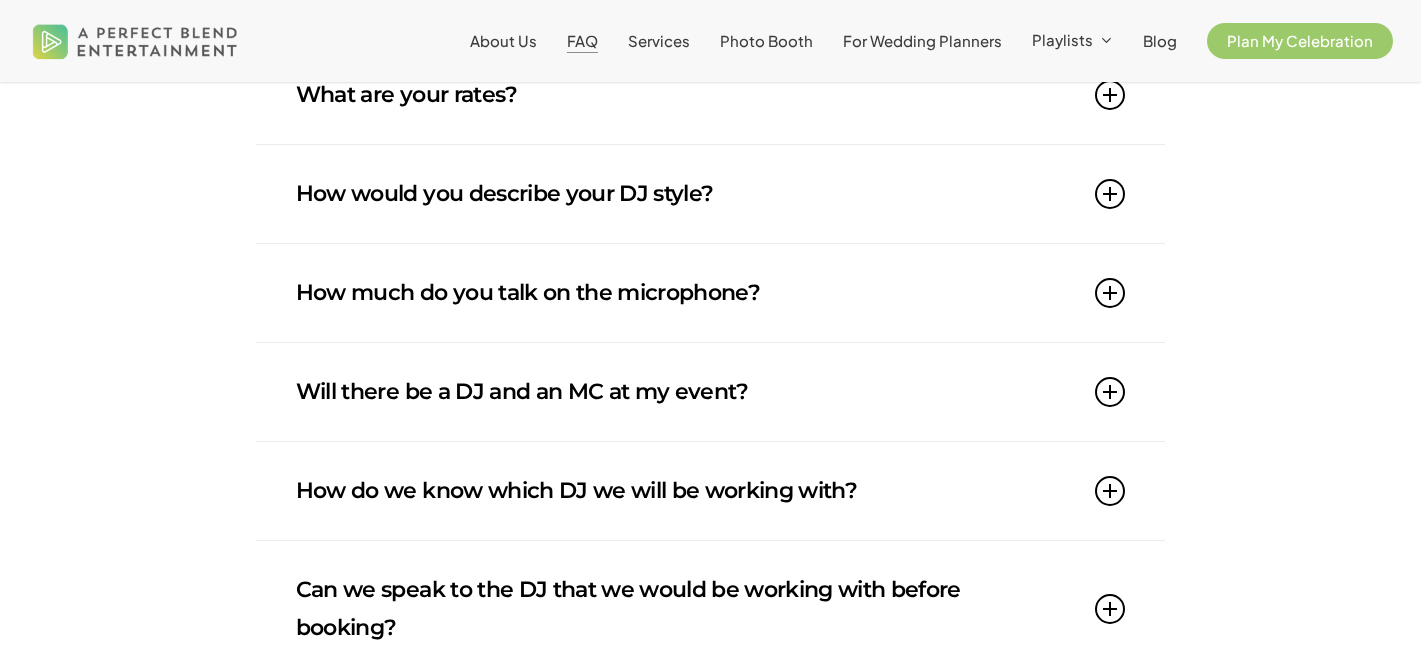 click at bounding box center (1110, 392) 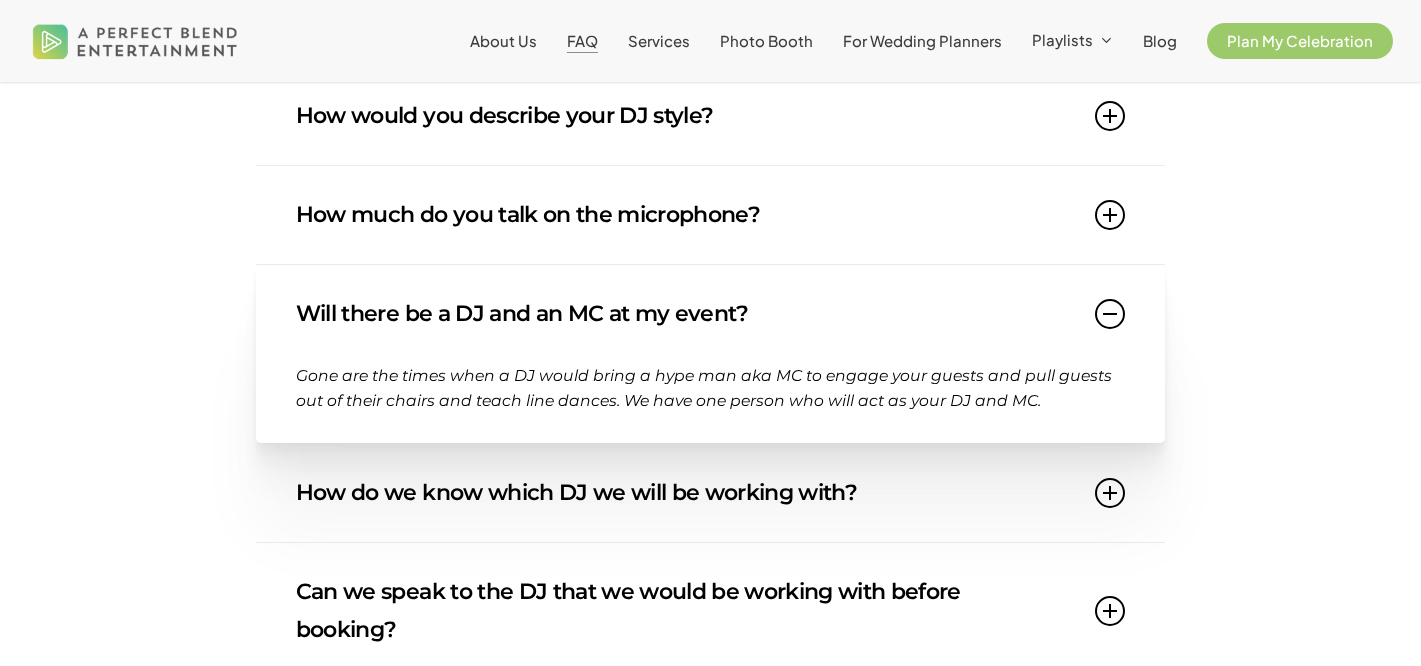 scroll, scrollTop: 467, scrollLeft: 0, axis: vertical 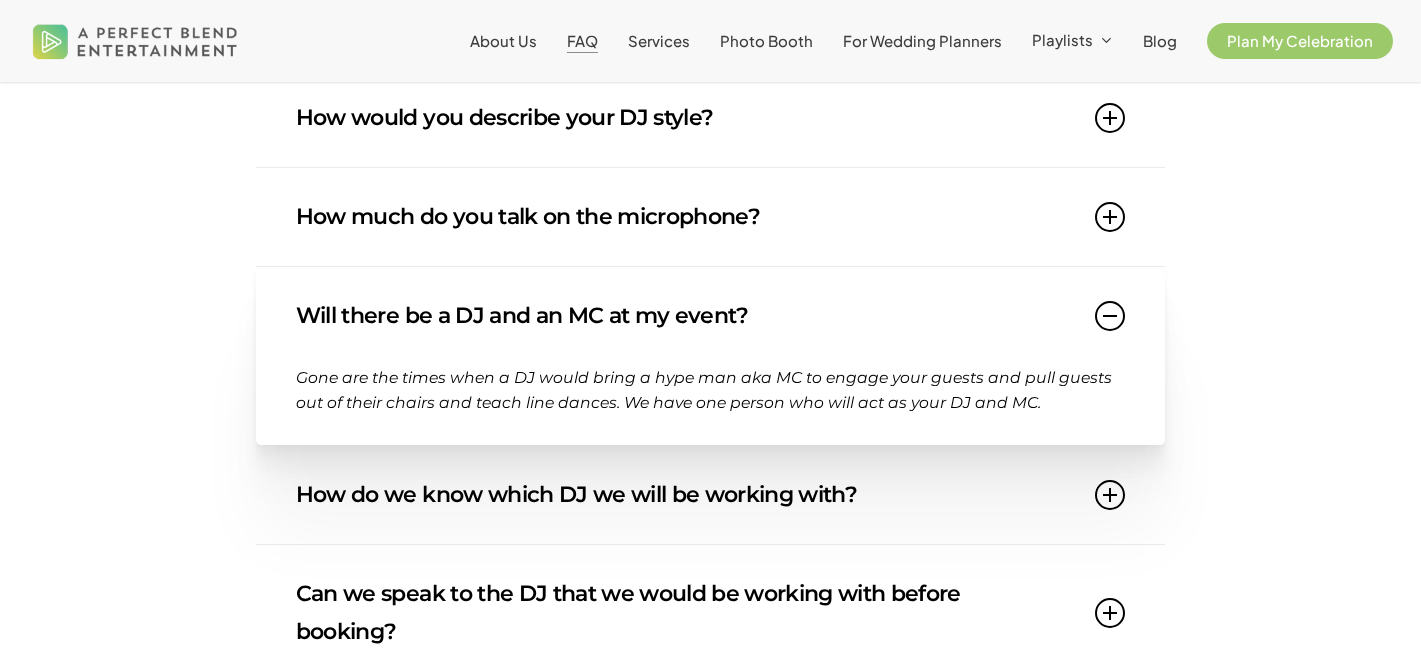 click at bounding box center [1110, 316] 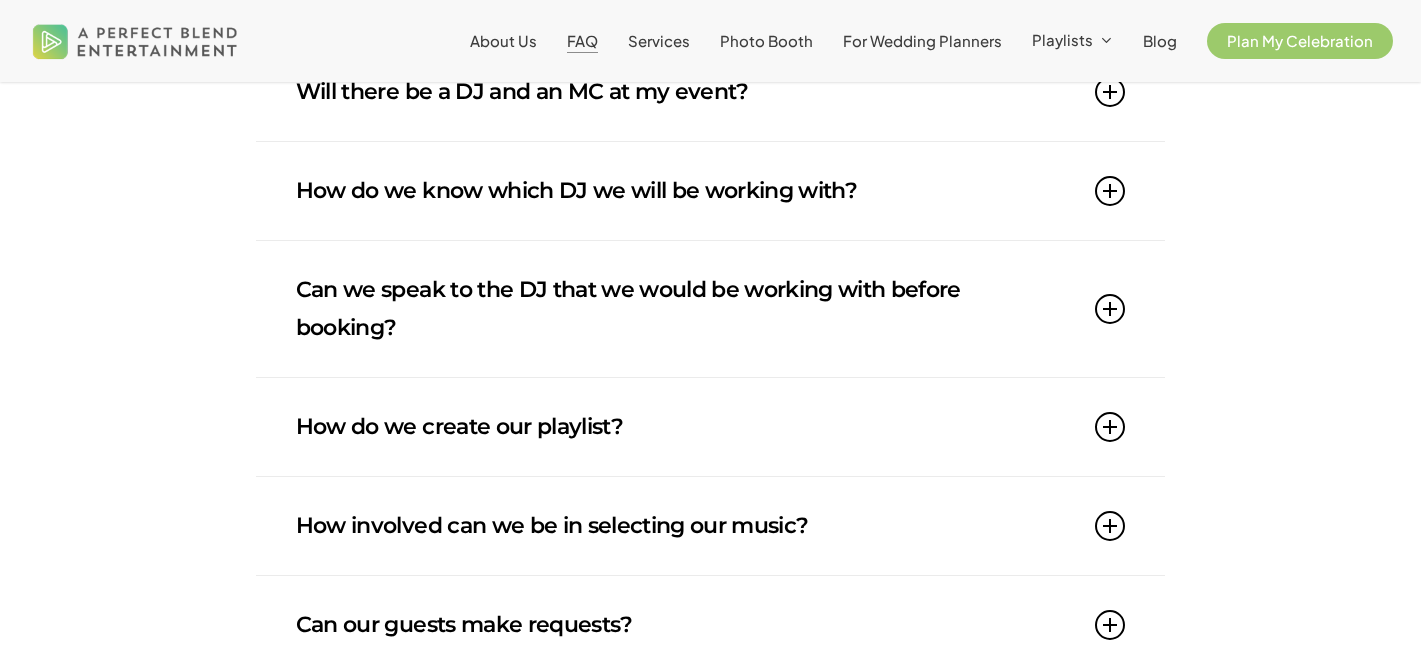 scroll, scrollTop: 692, scrollLeft: 0, axis: vertical 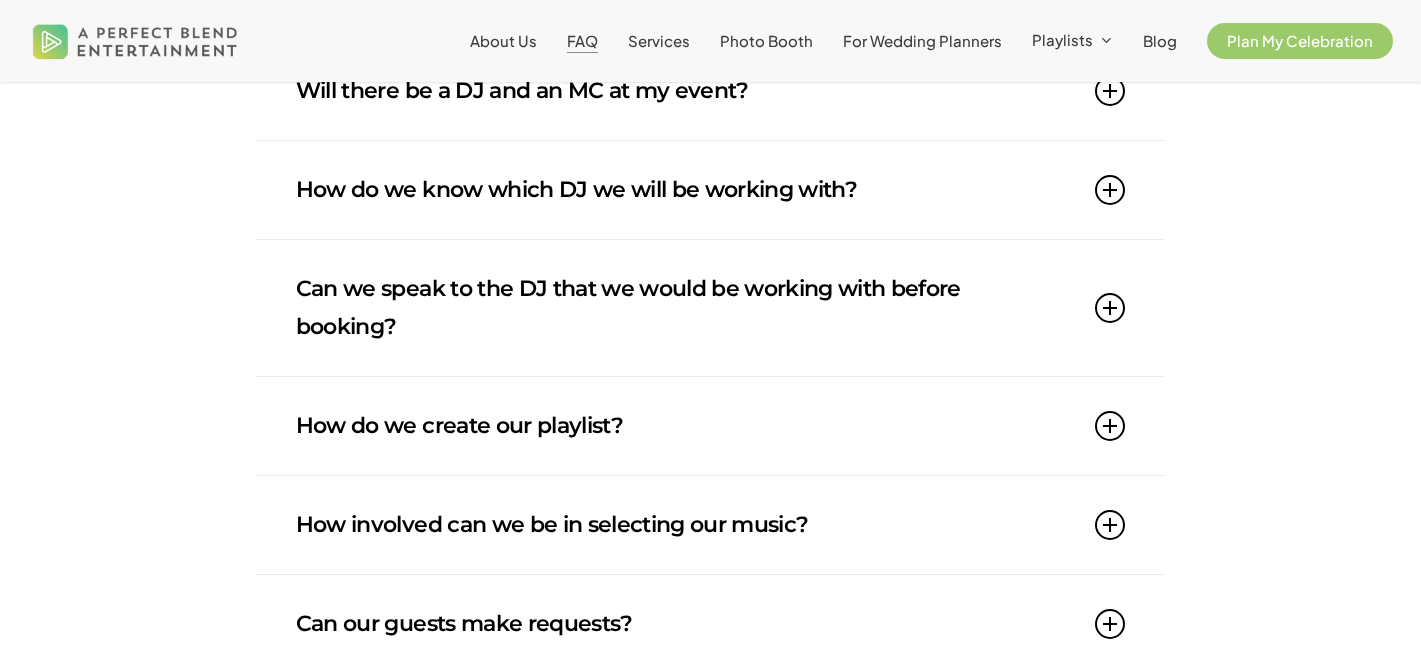 click on "How do we know which DJ we will be working with?" at bounding box center [710, 190] 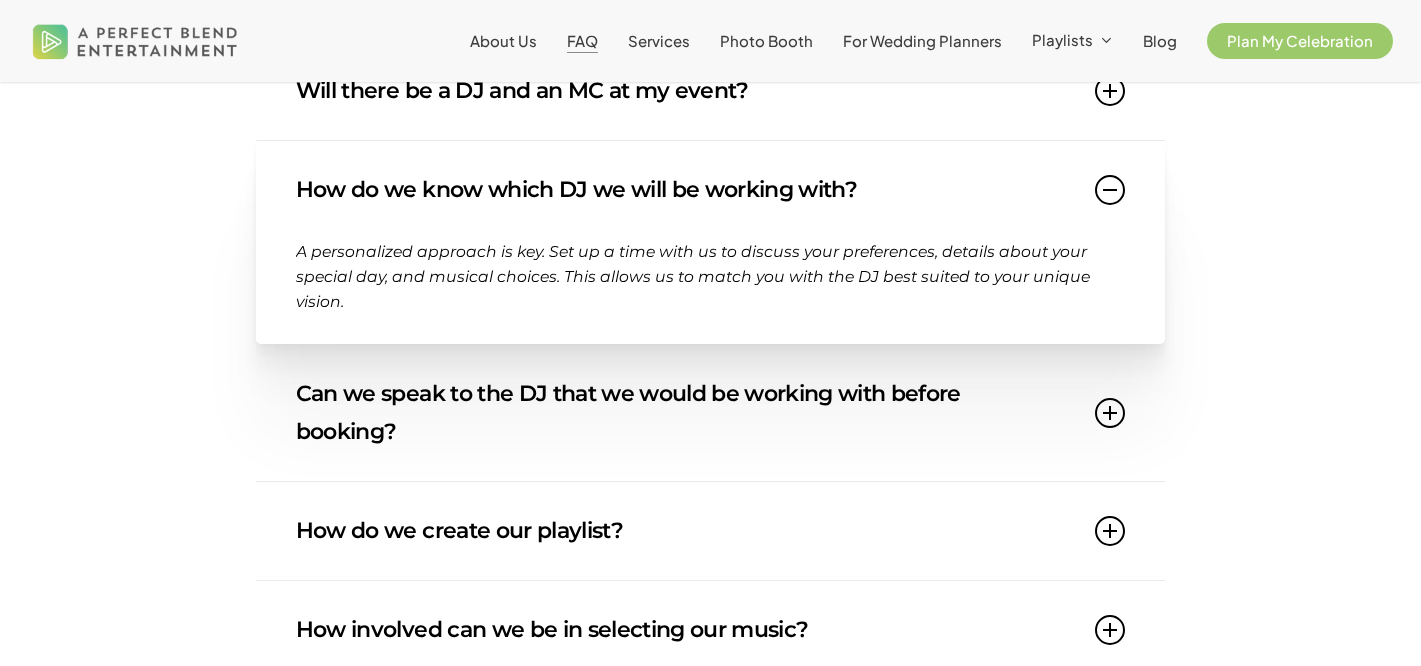 click on "How do we know which DJ we will be working with?" at bounding box center [710, 190] 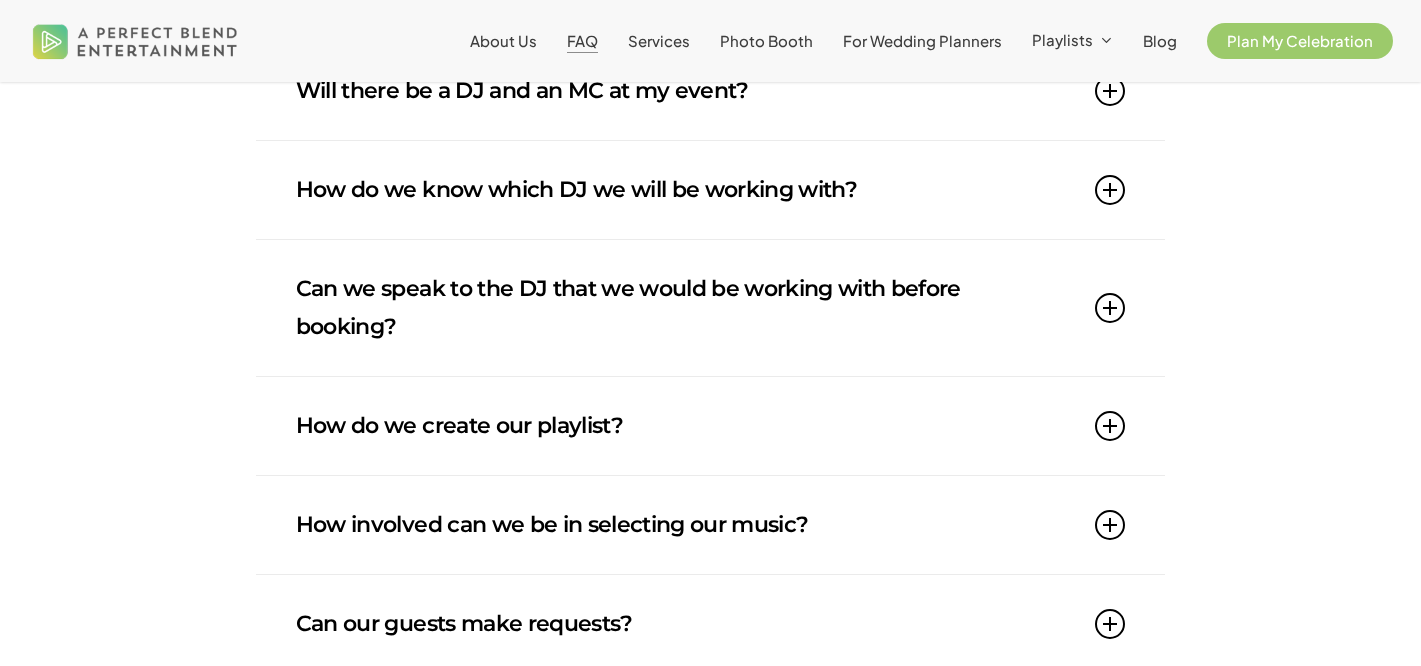 click at bounding box center [1110, 308] 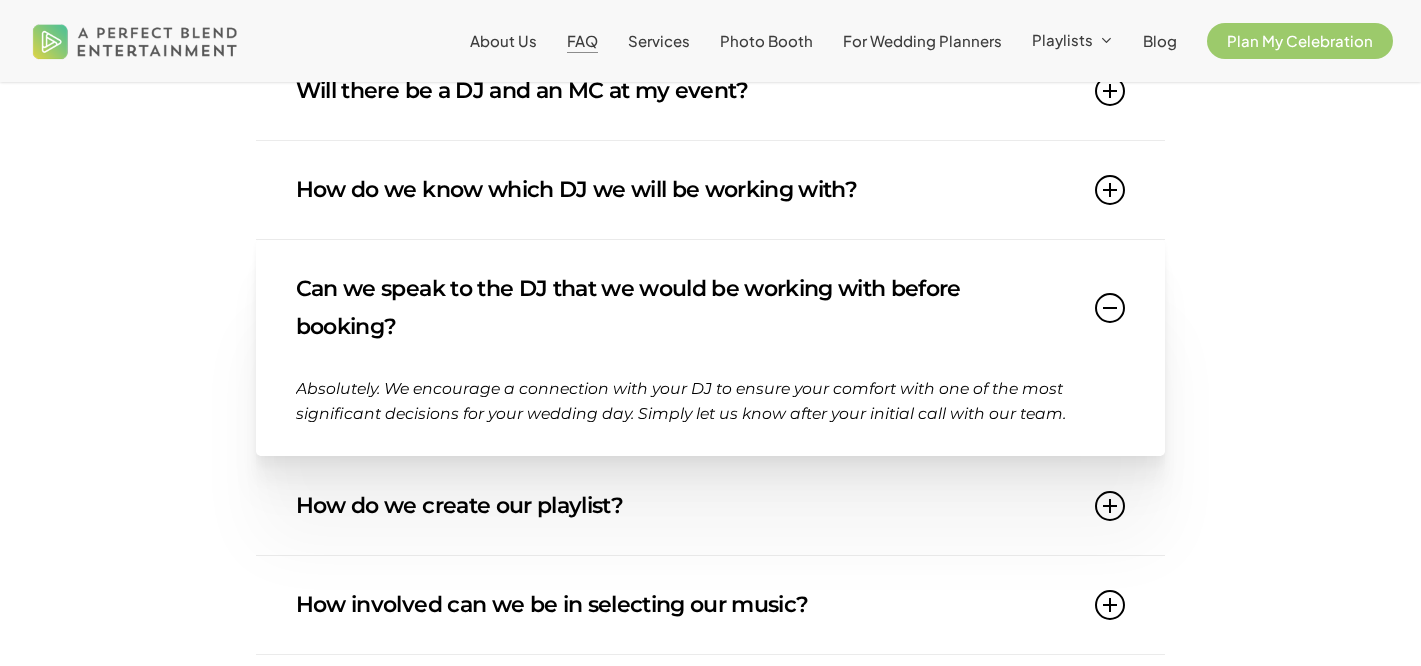 click on "Can we speak to the DJ that we would be working with before booking?" at bounding box center (710, 308) 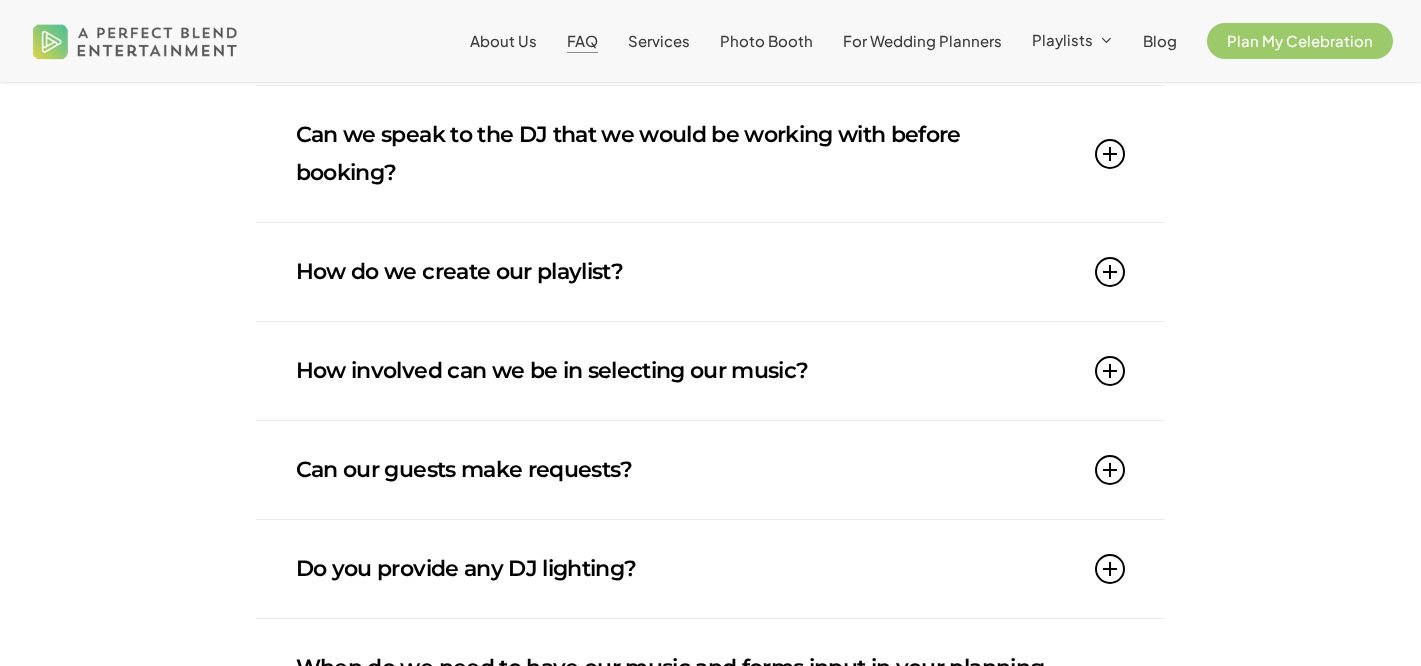 scroll, scrollTop: 848, scrollLeft: 0, axis: vertical 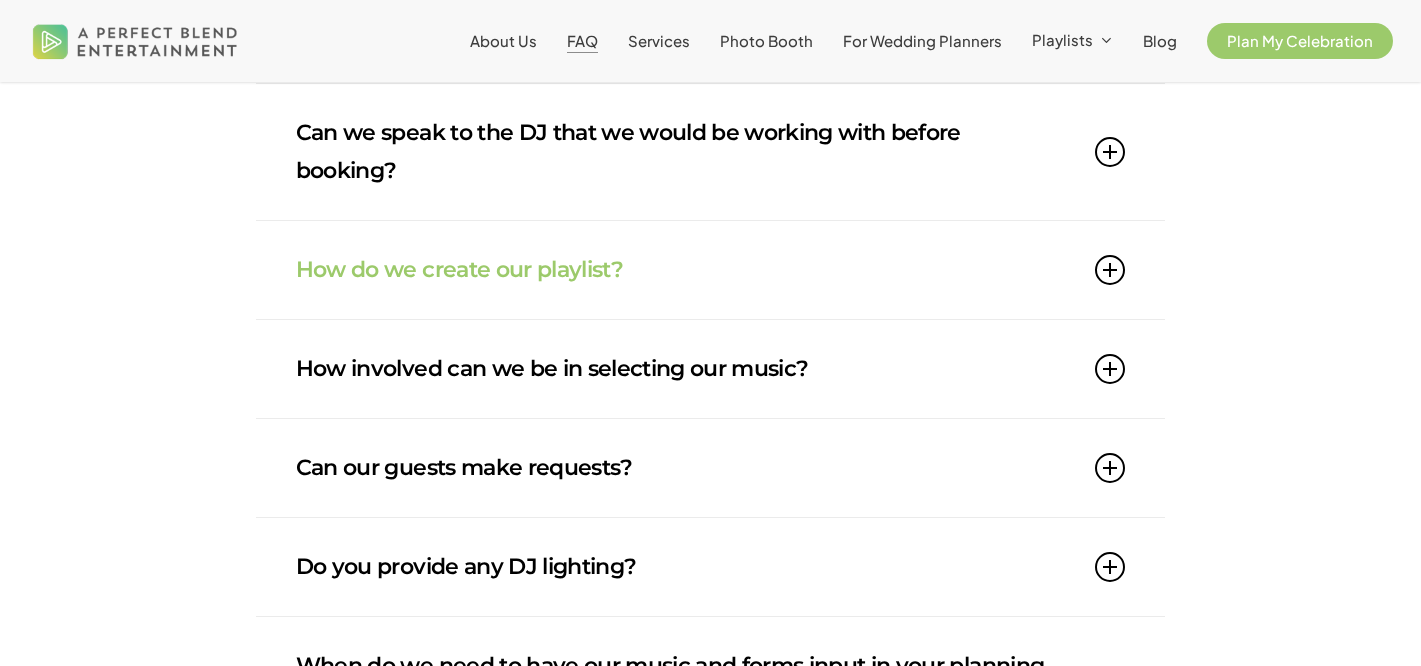 click on "How do we create our playlist? By collaborating with our couples, we curate the perfect playlist using a meticulously organized music database categorized by decade and popularity. You can customize a “must-play” and “do not play” list. On the wedding day, we fine-tune the playlist based on the energy of the dance floor and your preferences." at bounding box center (710, 270) 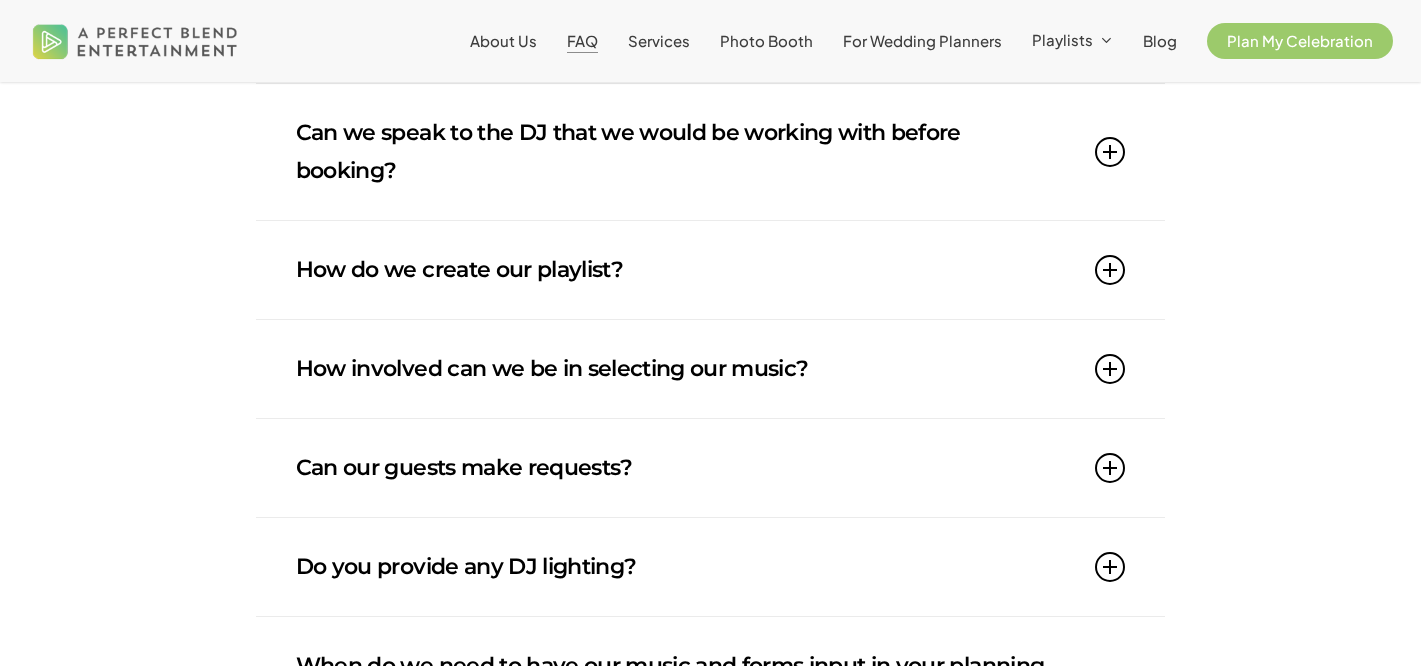 click at bounding box center [1110, 270] 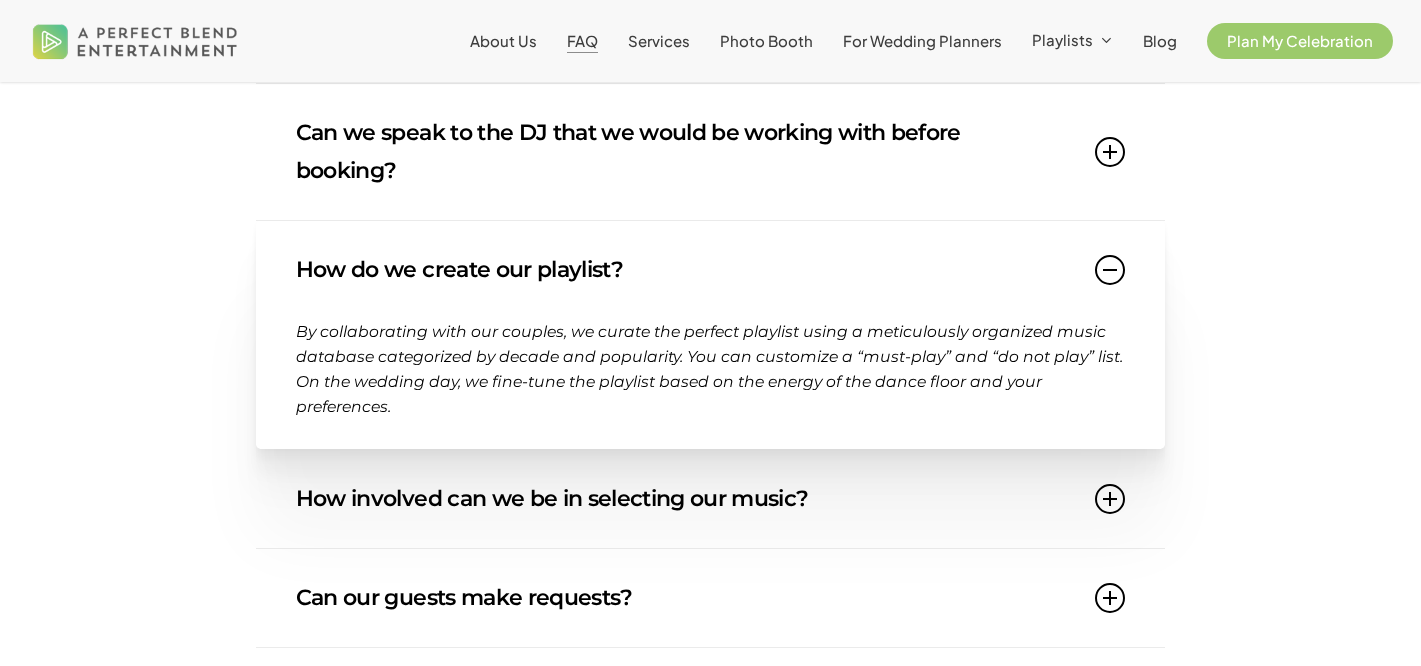click at bounding box center [1110, 270] 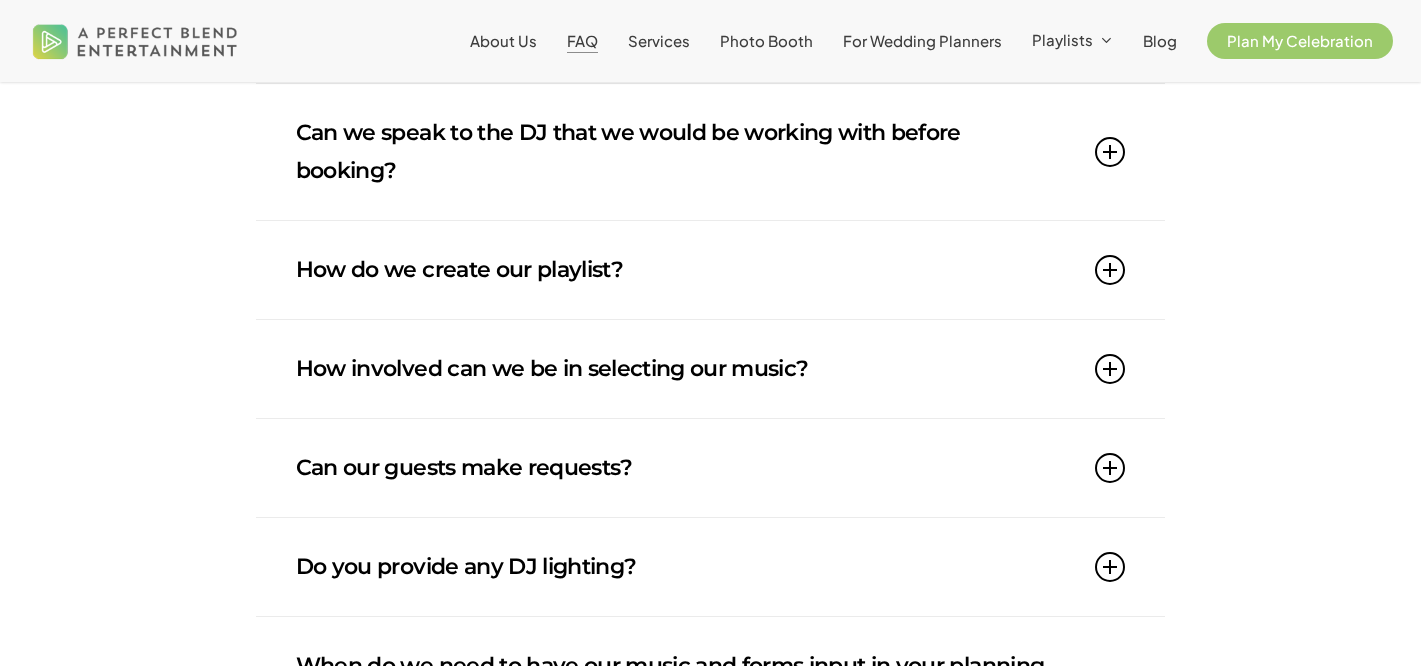 click at bounding box center (1110, 369) 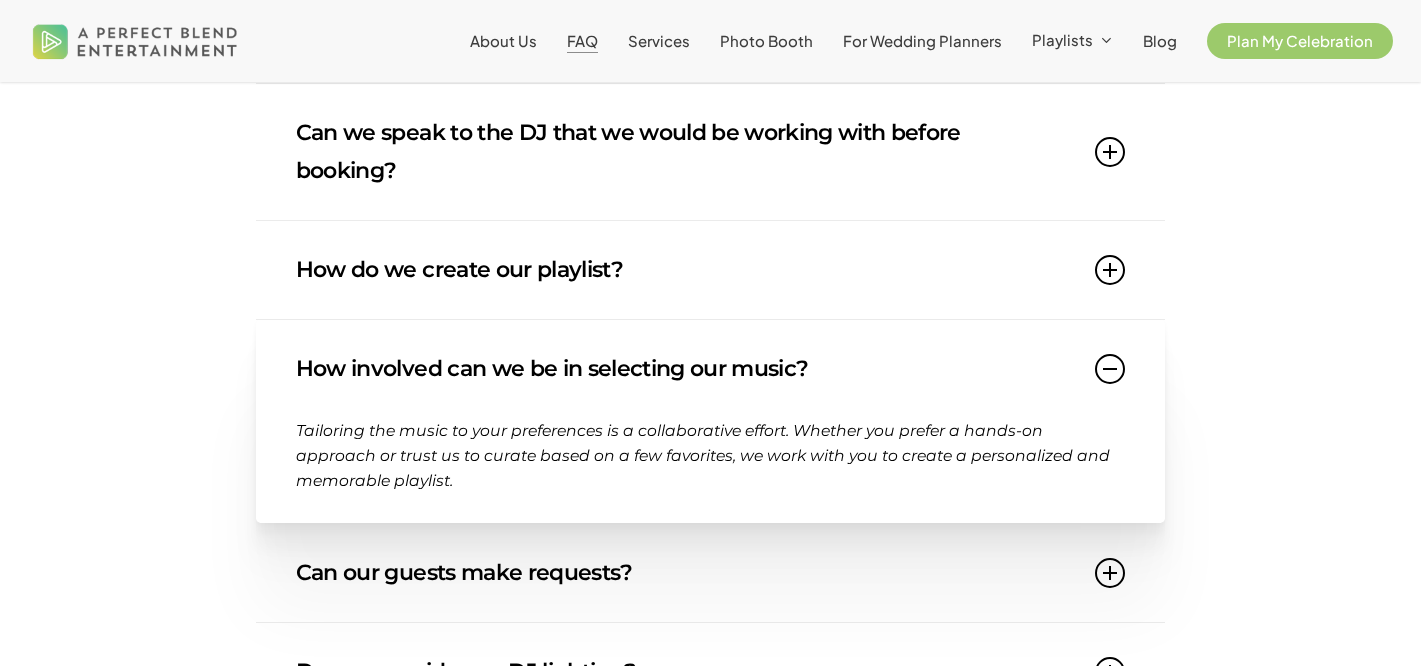 click at bounding box center [1110, 369] 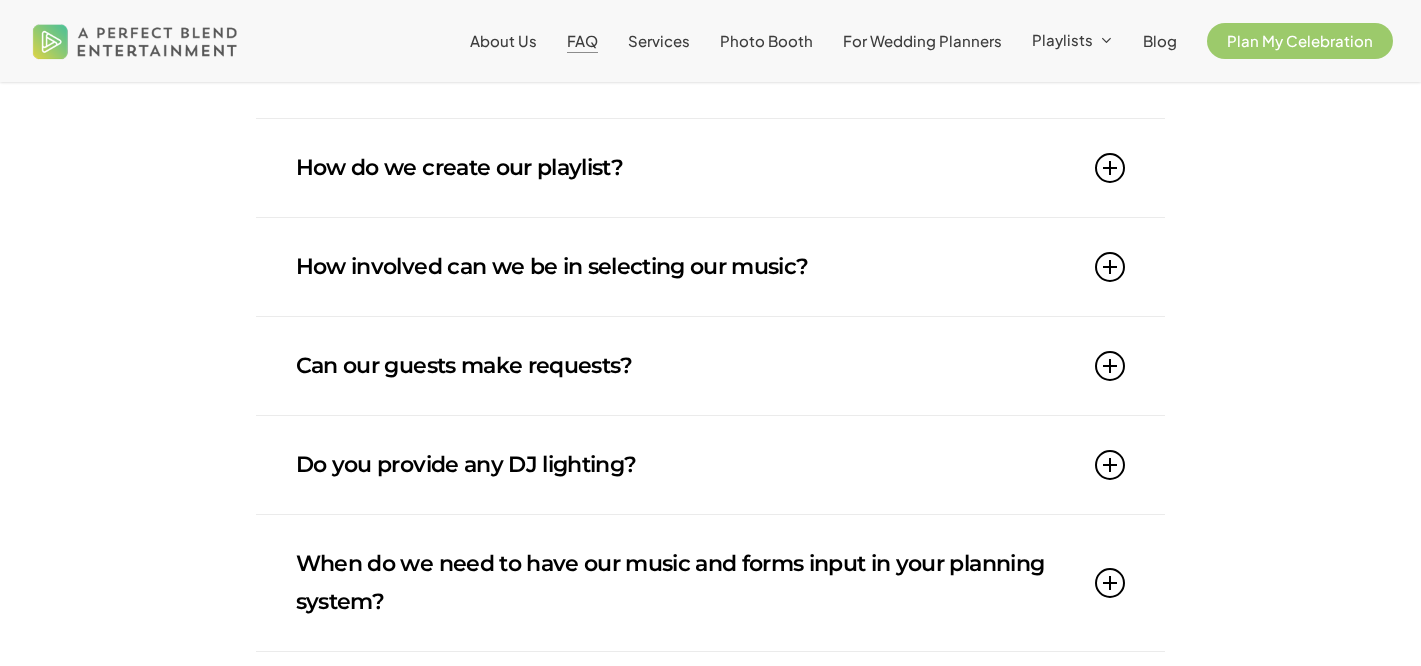 scroll, scrollTop: 953, scrollLeft: 0, axis: vertical 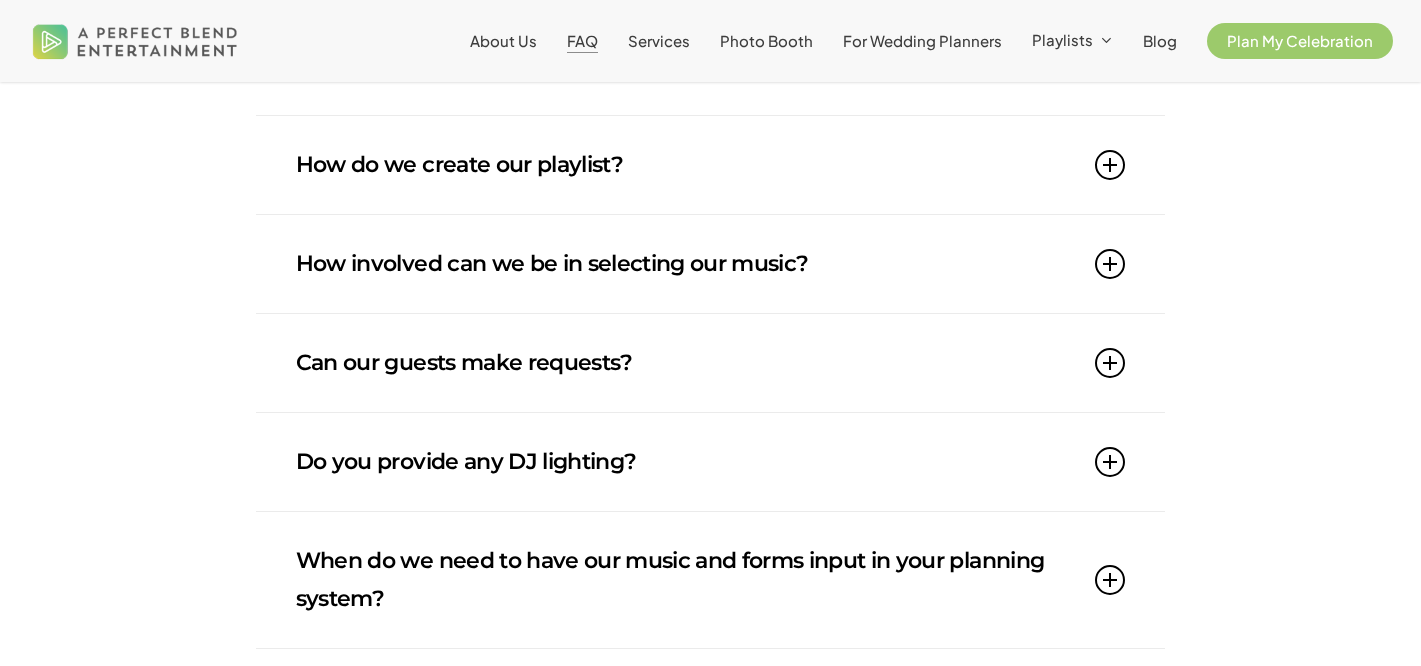 click at bounding box center (1110, 363) 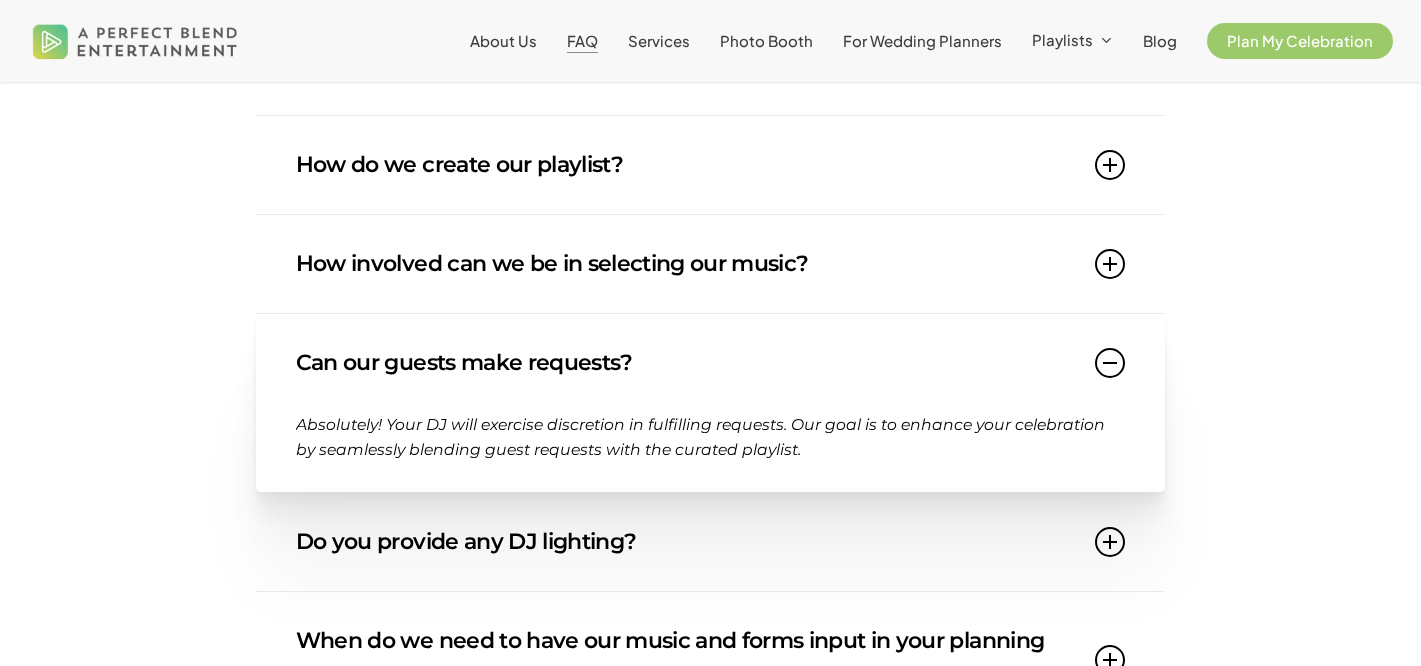 click at bounding box center [1110, 363] 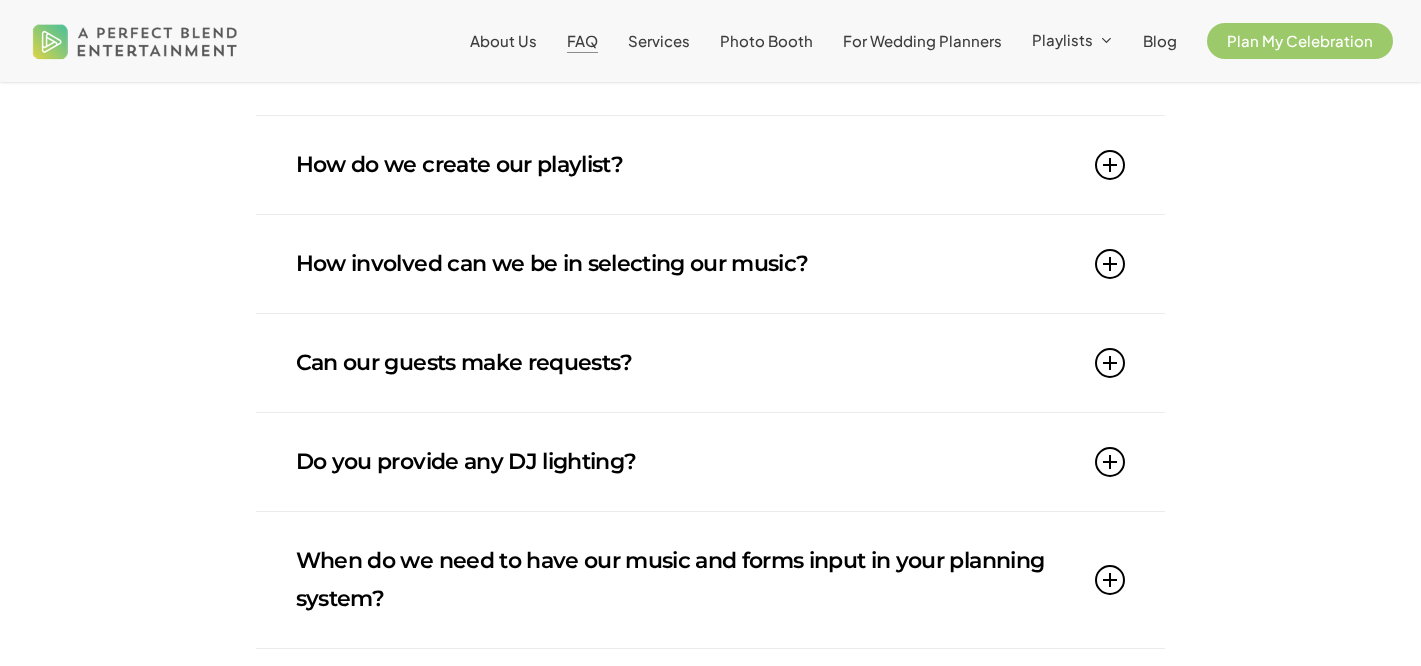 click at bounding box center [1110, 462] 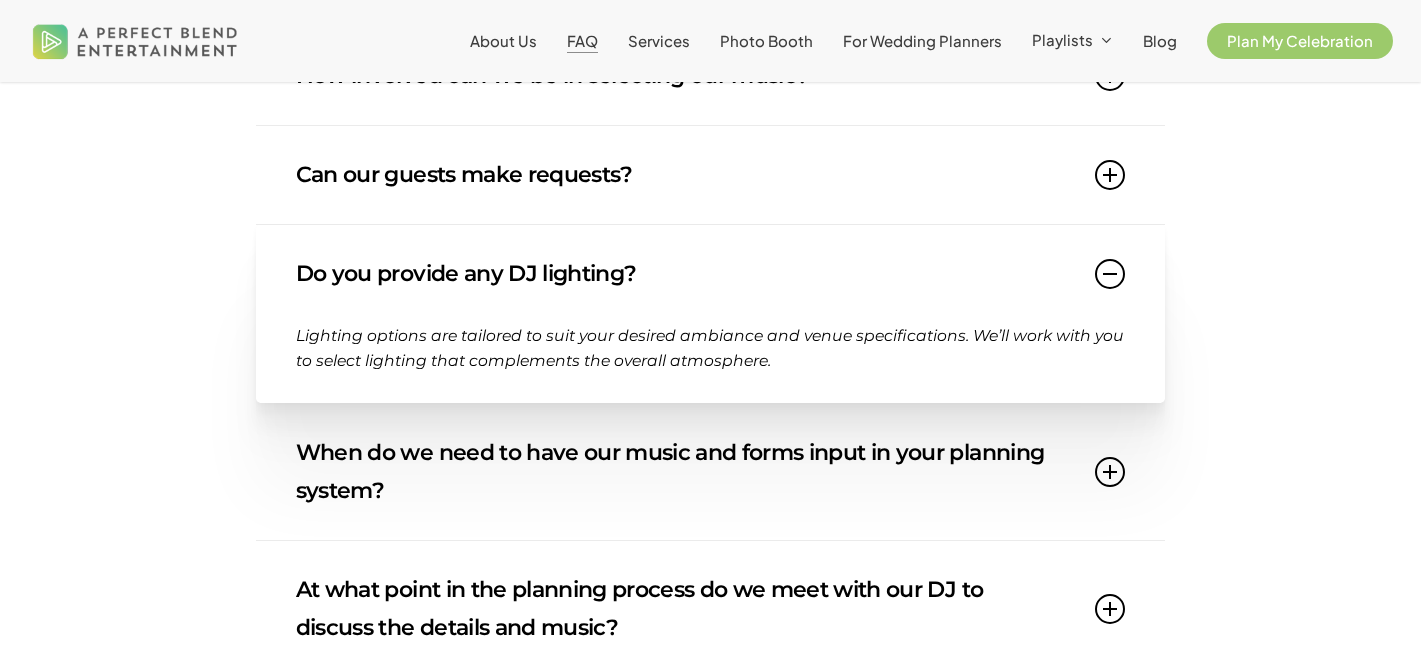 scroll, scrollTop: 1142, scrollLeft: 0, axis: vertical 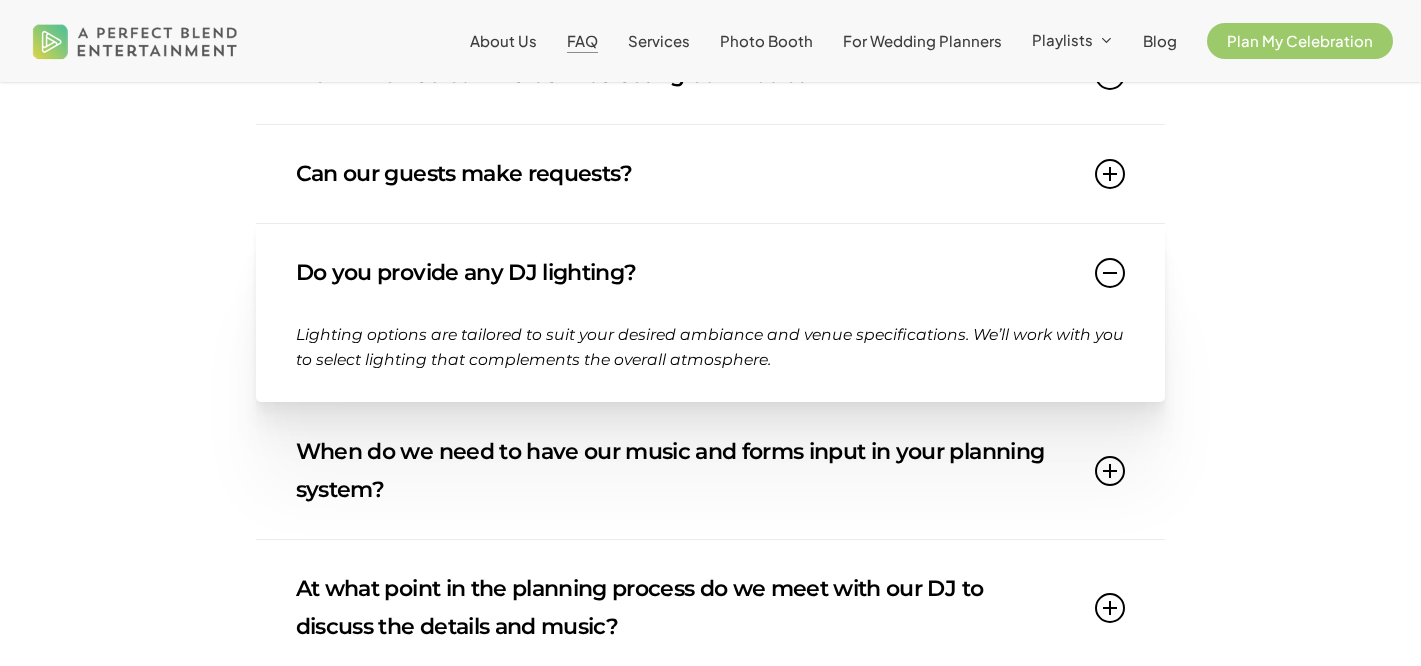 click on "Do you provide any DJ lighting?" at bounding box center [710, 273] 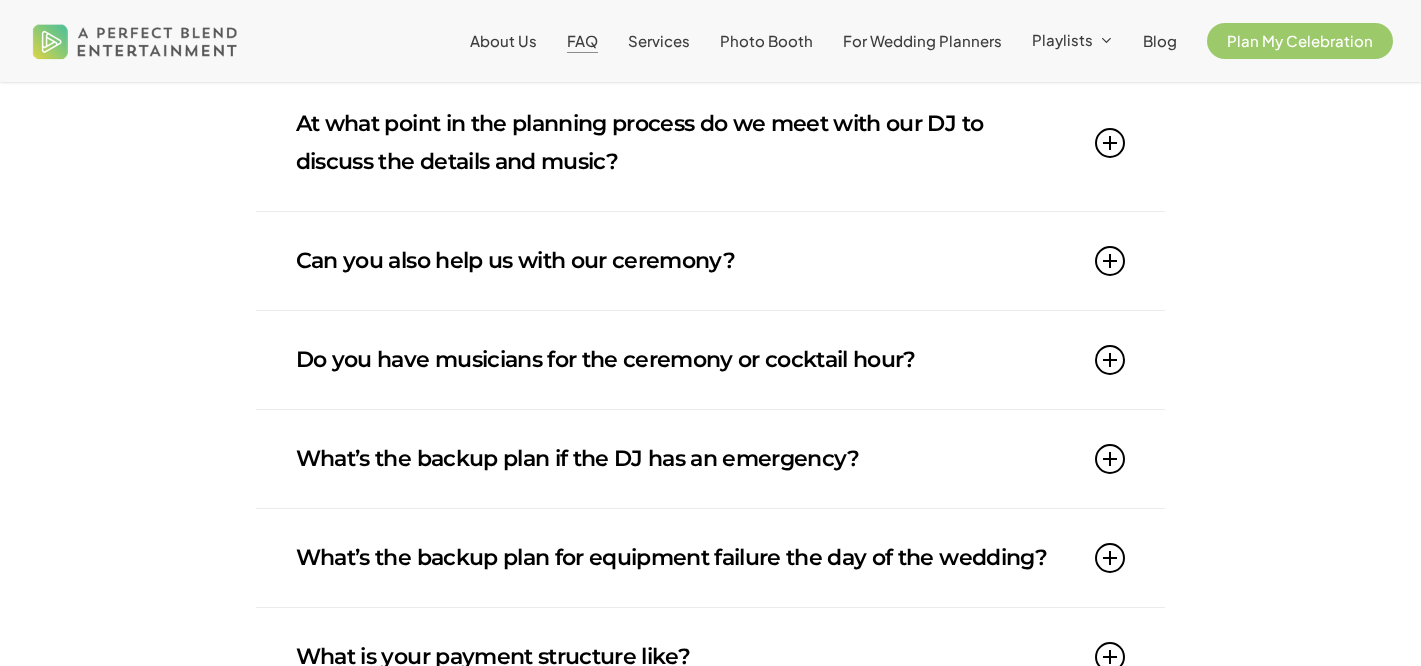 scroll, scrollTop: 1536, scrollLeft: 0, axis: vertical 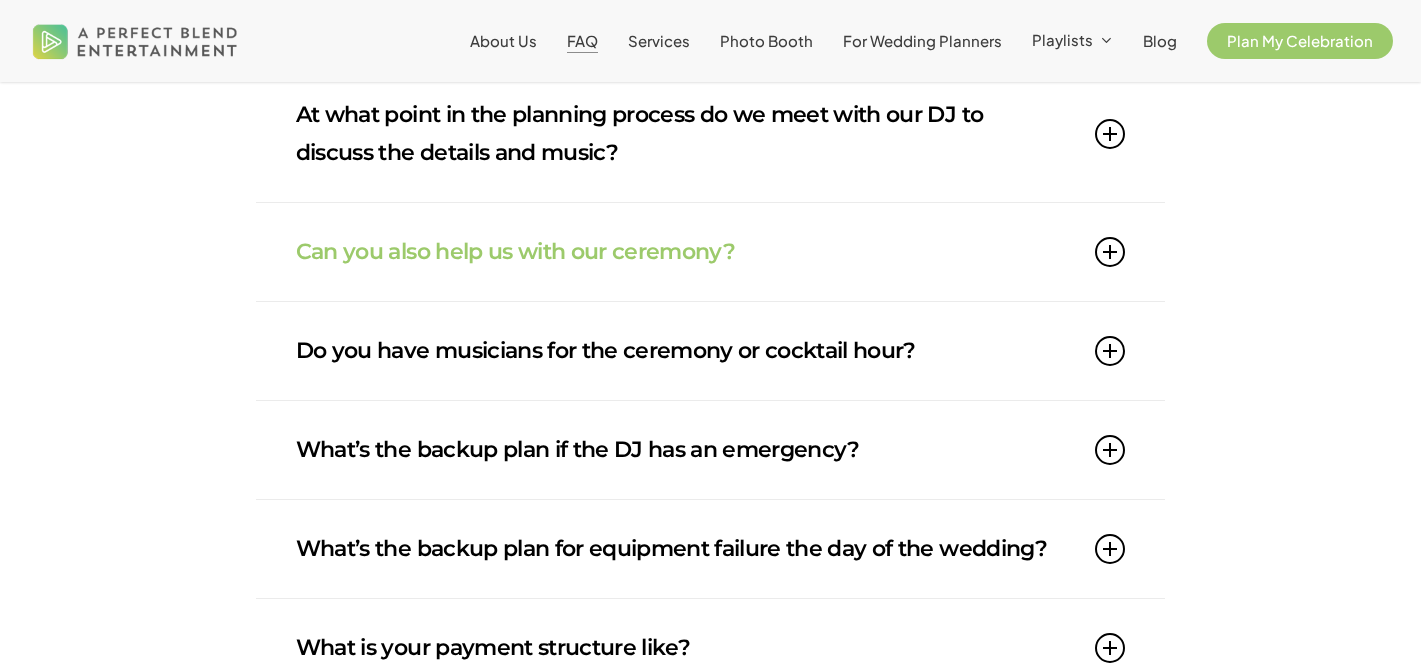 click on "Can you also help us with our ceremony? We provide a sound system with wireless microphone on a stand and will play the songs of your choice for prelude and ceremony." at bounding box center [710, 252] 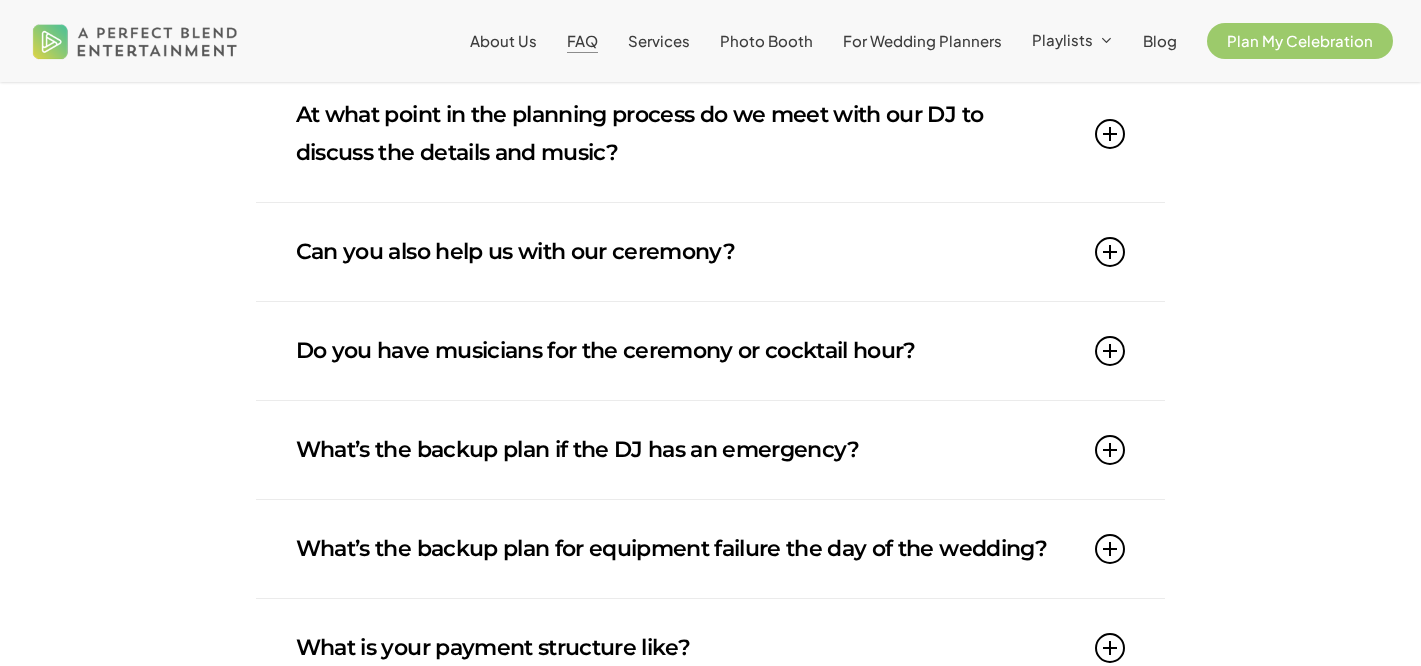 click at bounding box center (1110, 252) 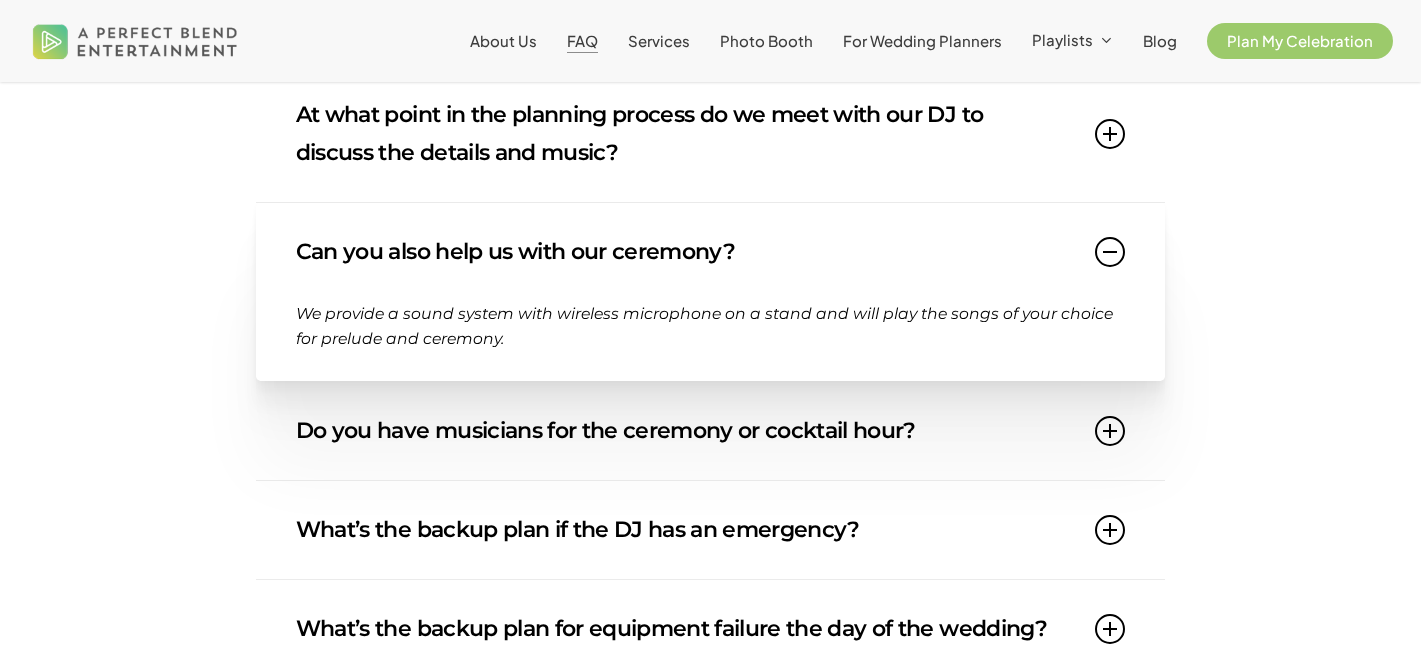 click at bounding box center [1110, 252] 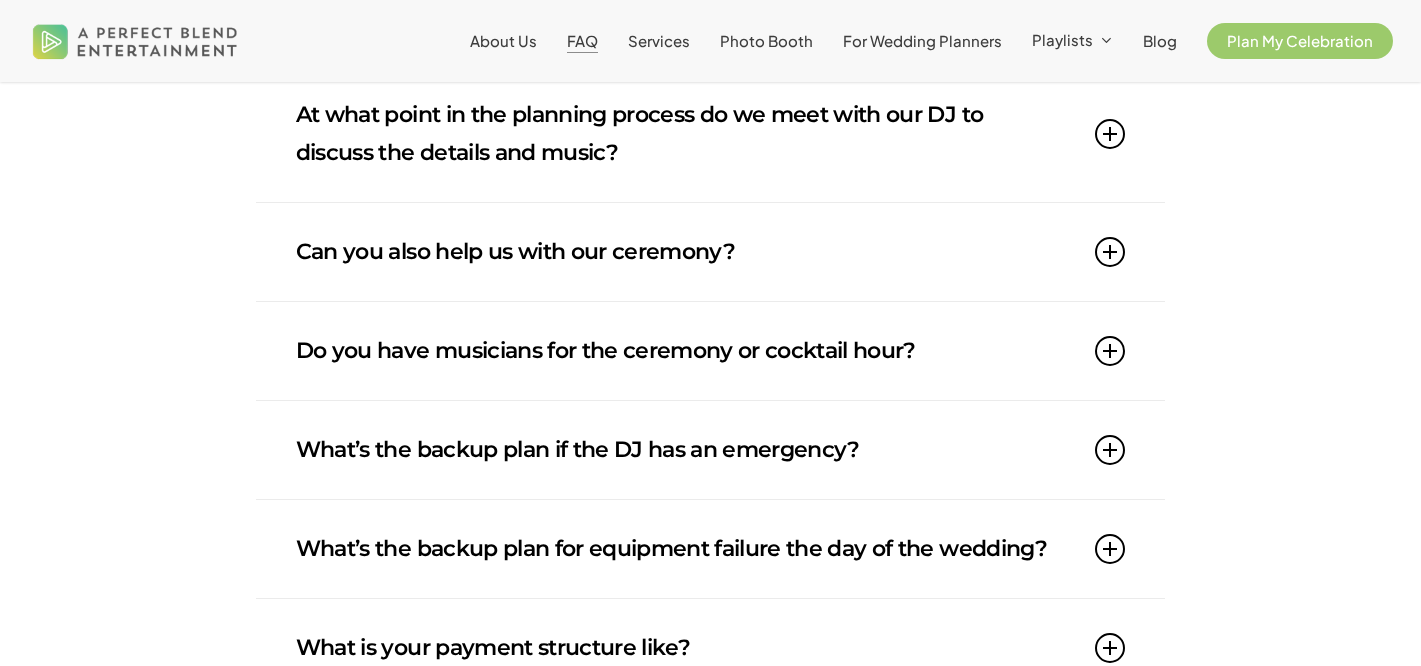 click on "Do you have musicians for the ceremony or cocktail hour?" at bounding box center (710, 351) 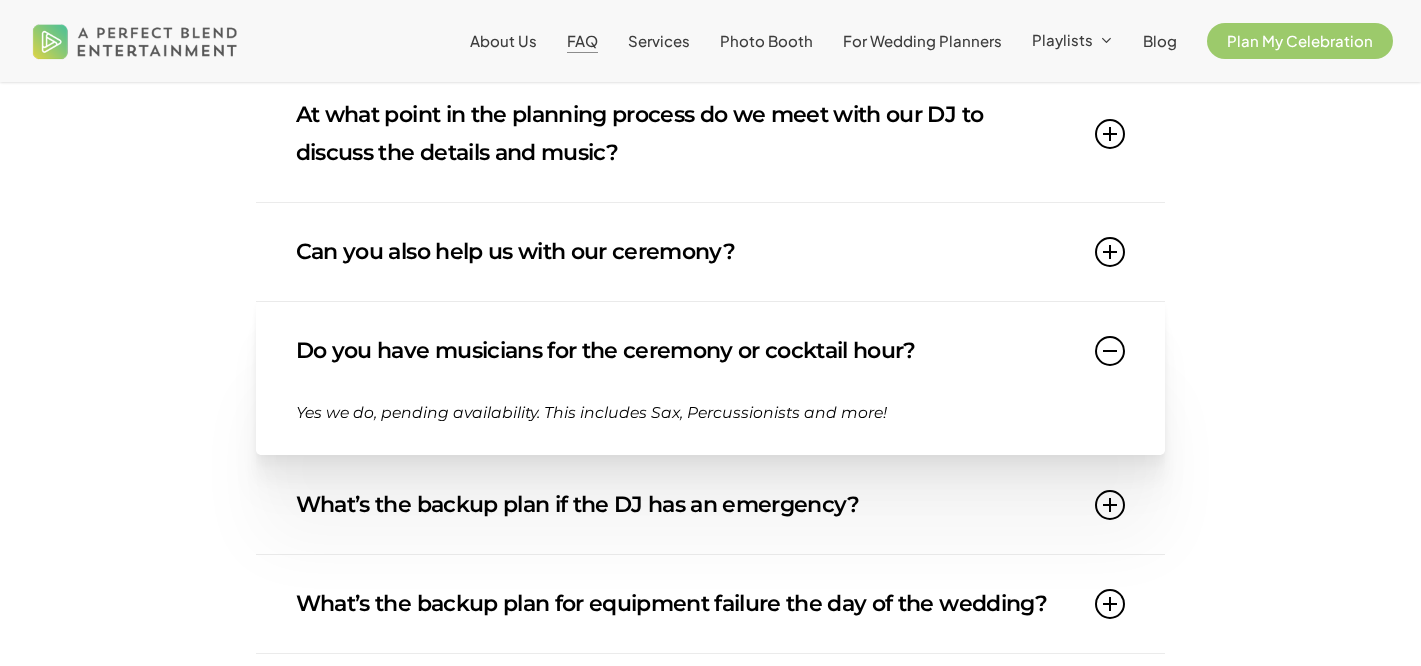 click on "Do you have musicians for the ceremony or cocktail hour?" at bounding box center (710, 351) 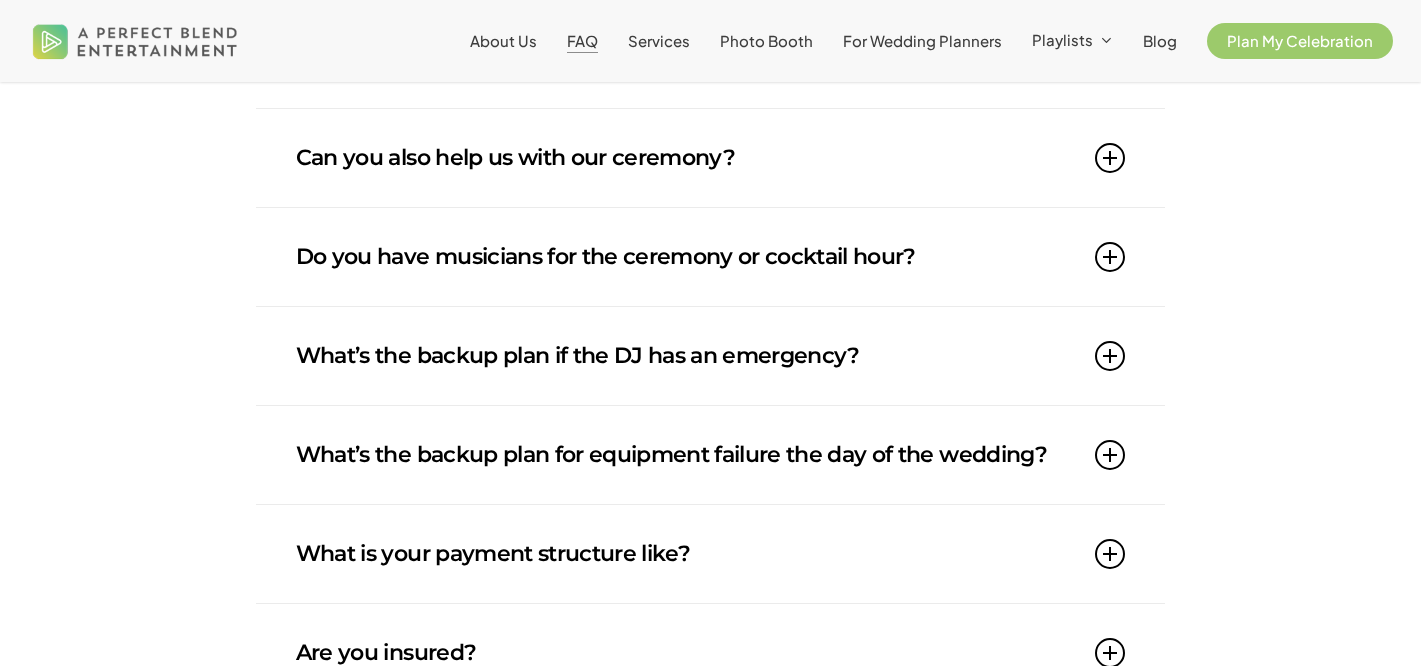 scroll, scrollTop: 1666, scrollLeft: 0, axis: vertical 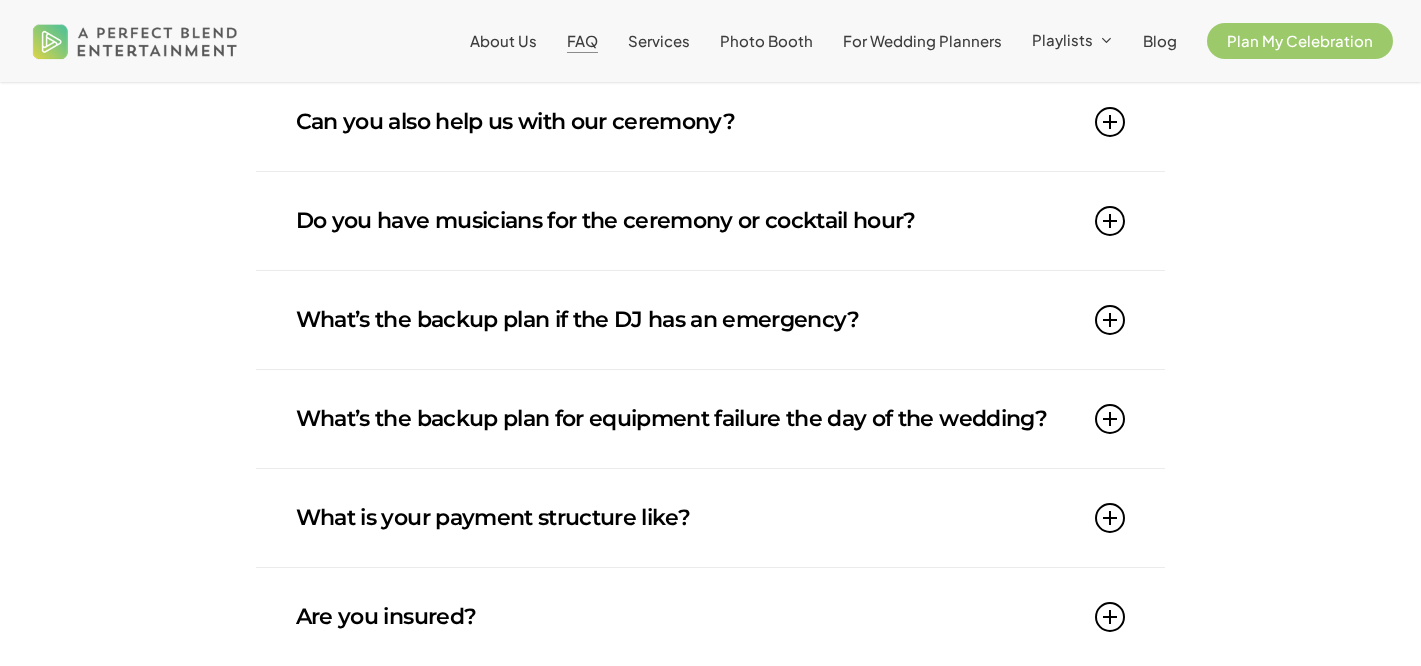 click on "What’s the backup plan if the DJ has an emergency?" at bounding box center (710, 320) 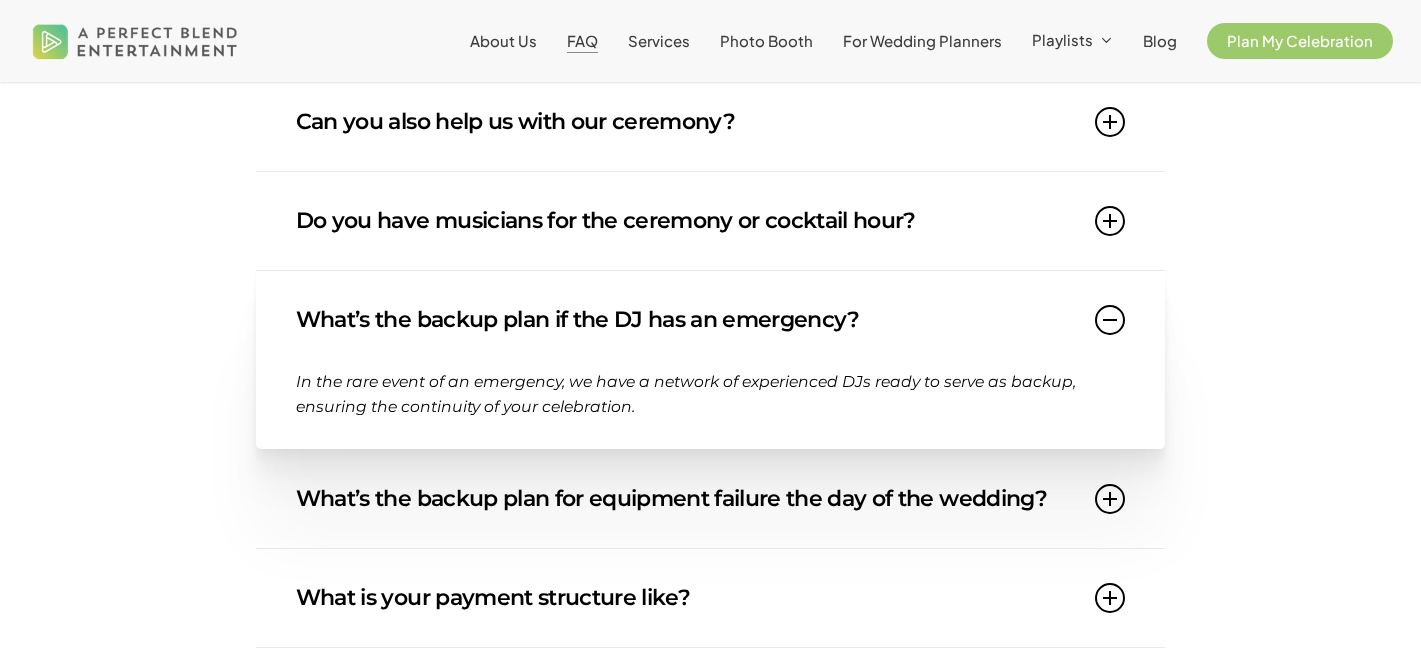 click on "What’s the backup plan if the DJ has an emergency?" at bounding box center (710, 320) 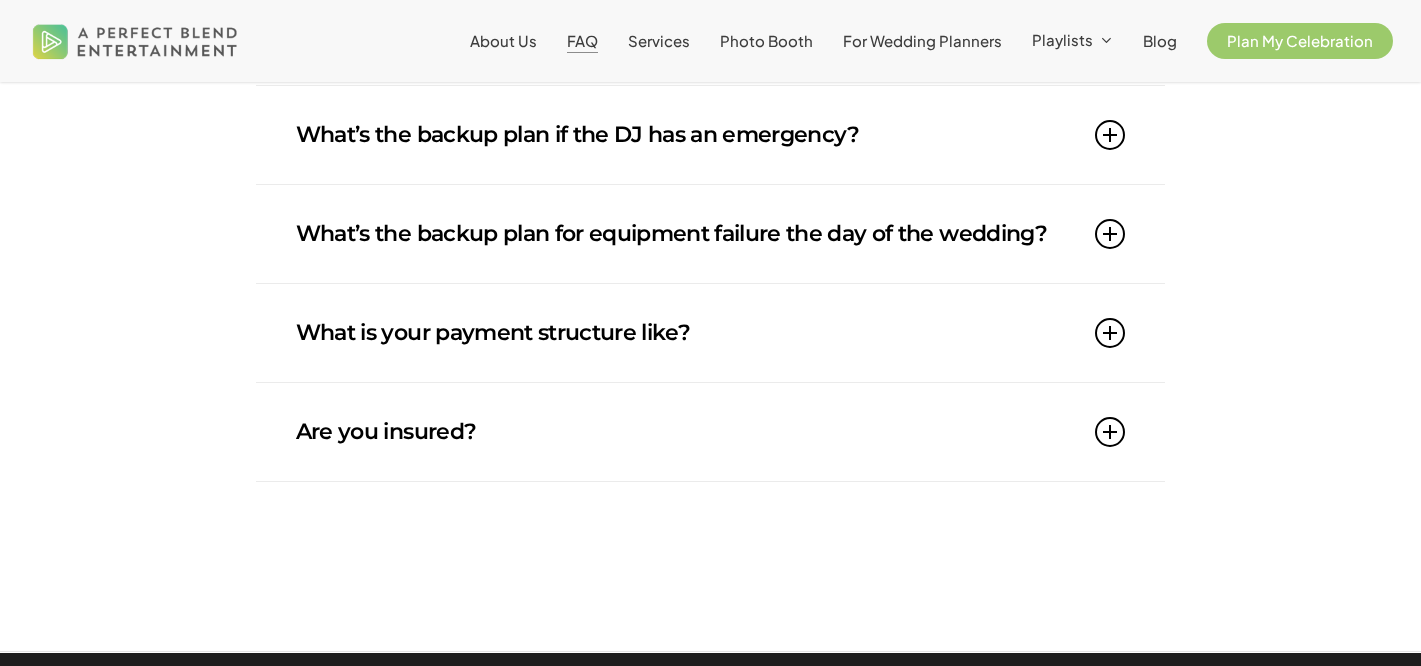 scroll, scrollTop: 1867, scrollLeft: 0, axis: vertical 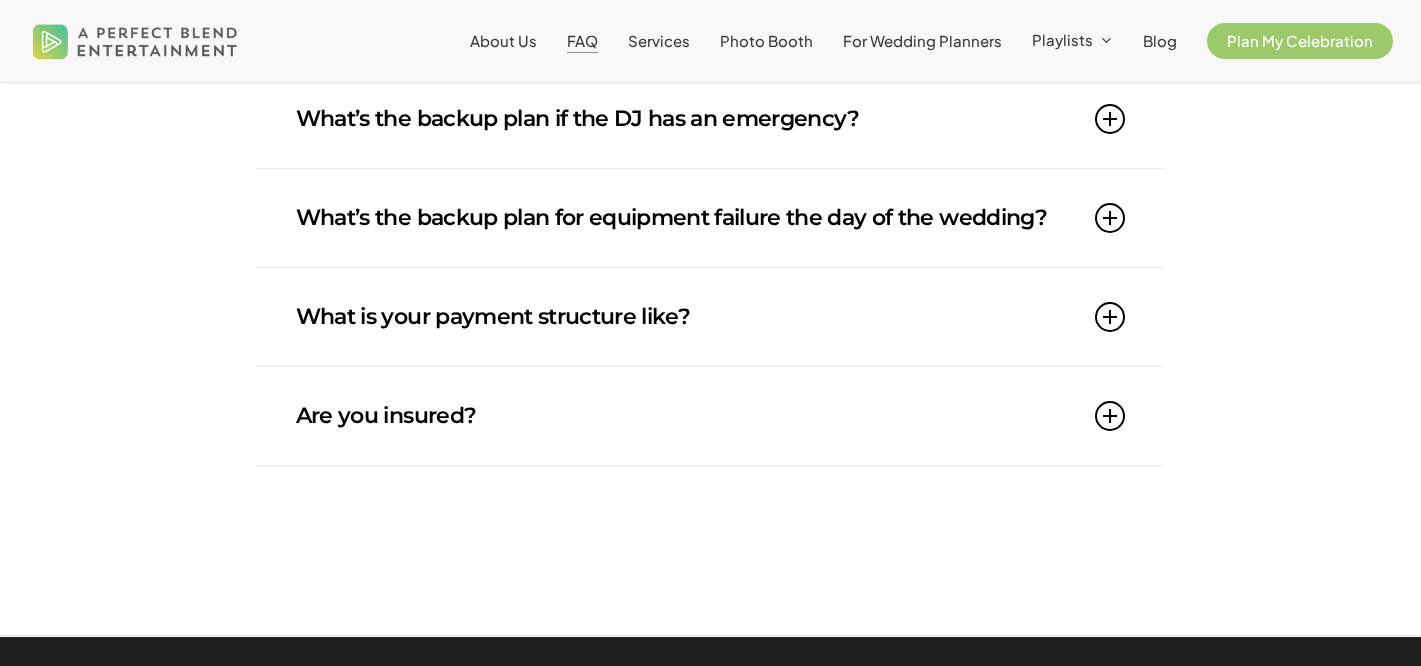 click on "What is your payment structure like?" at bounding box center (710, 317) 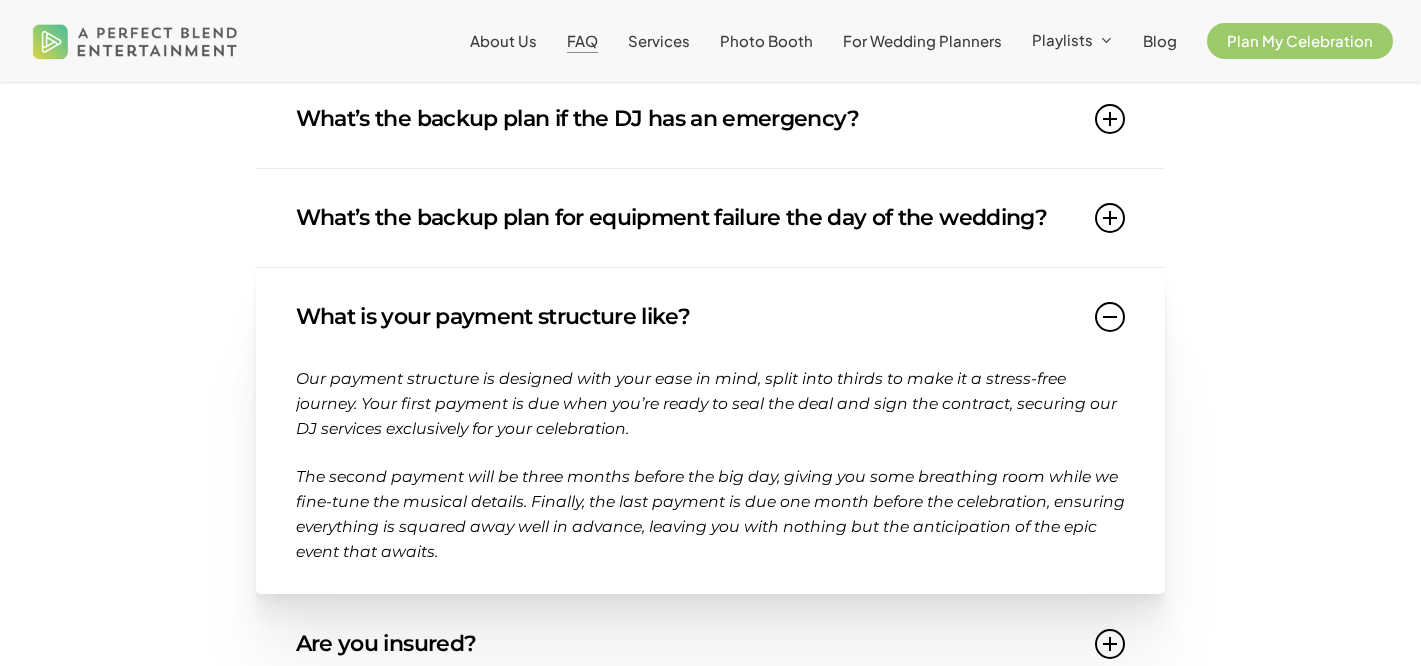 click on "What is your payment structure like?" at bounding box center [710, 317] 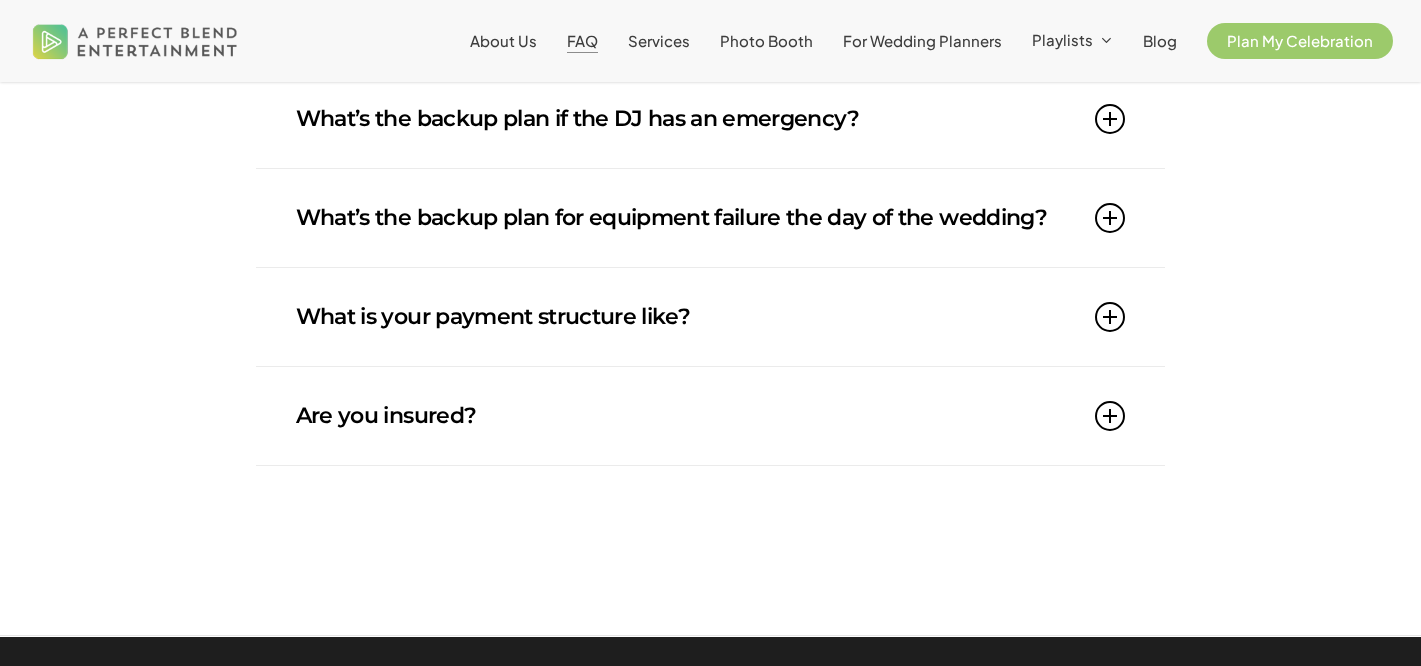 click at bounding box center [1110, 416] 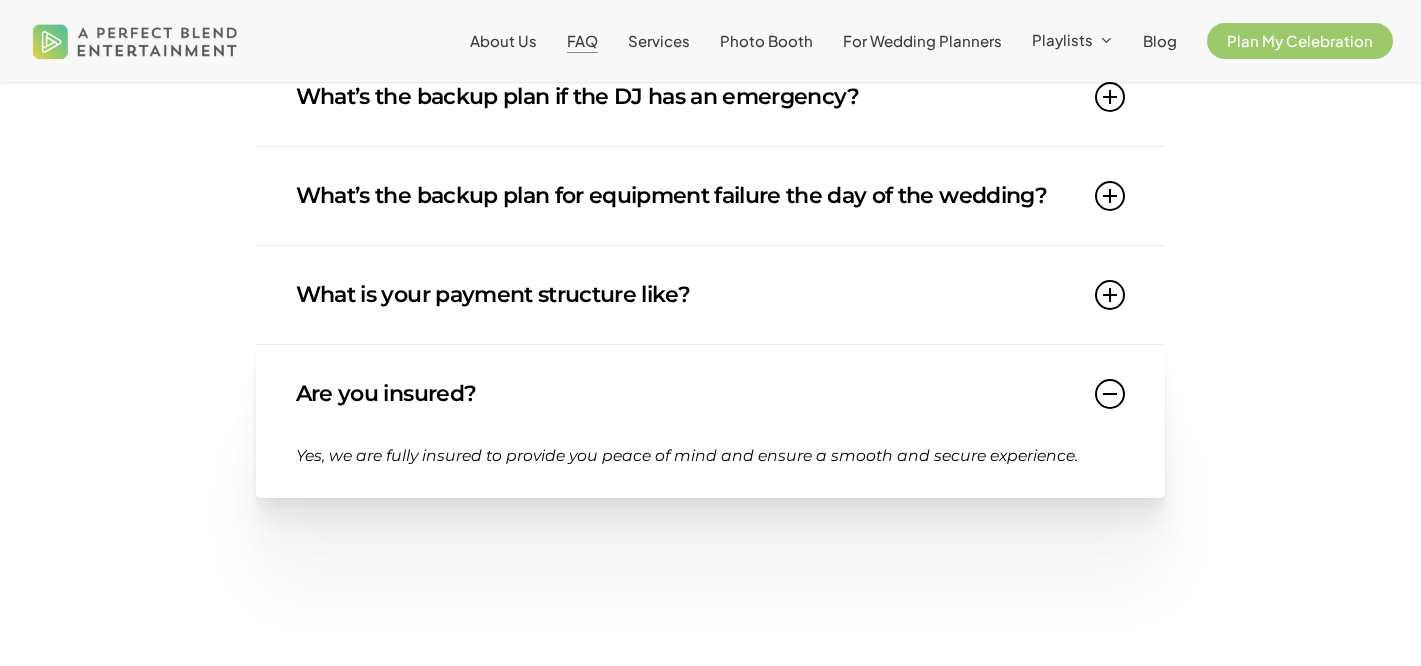 click at bounding box center (1110, 394) 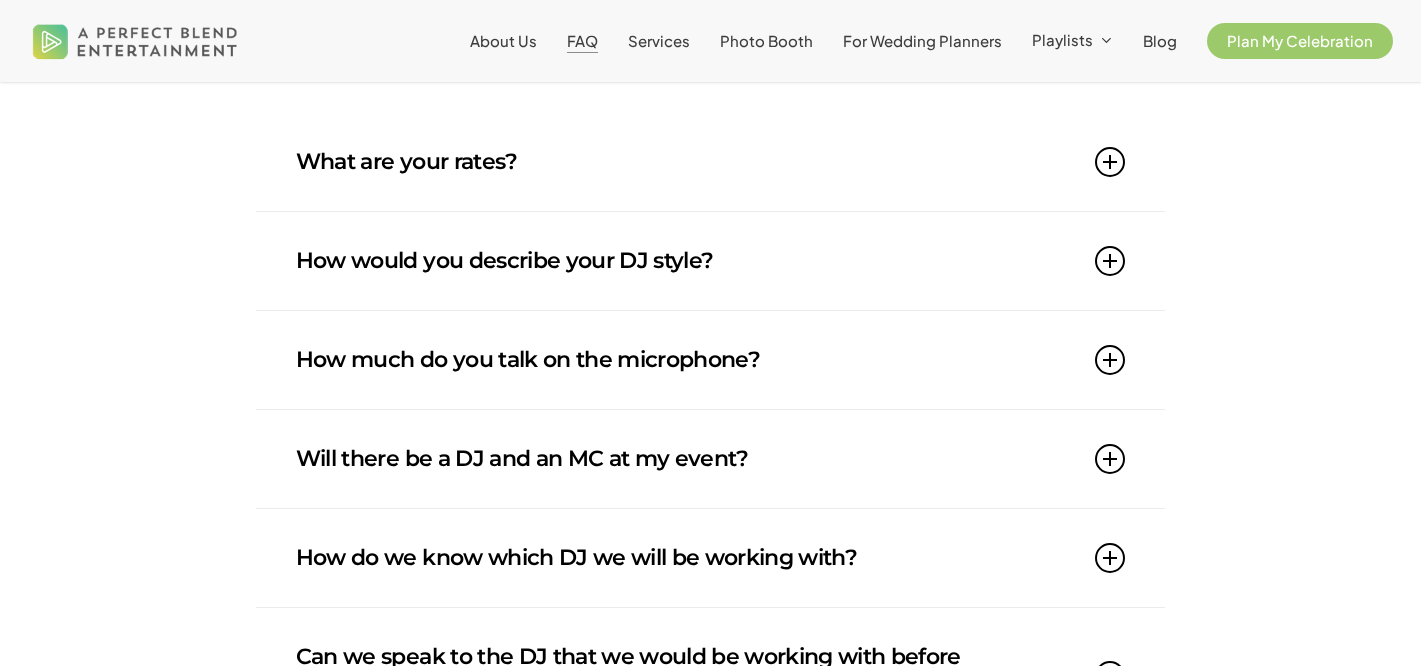 scroll, scrollTop: 0, scrollLeft: 0, axis: both 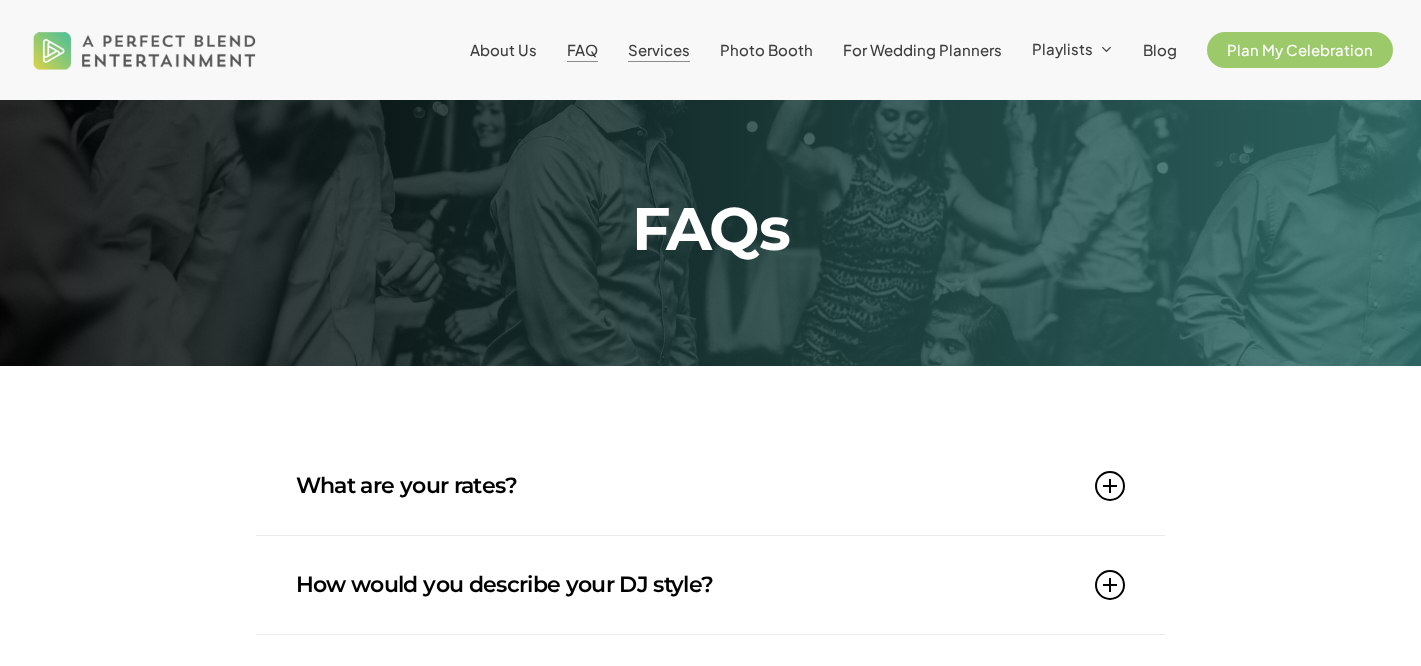click on "Services" at bounding box center [659, 49] 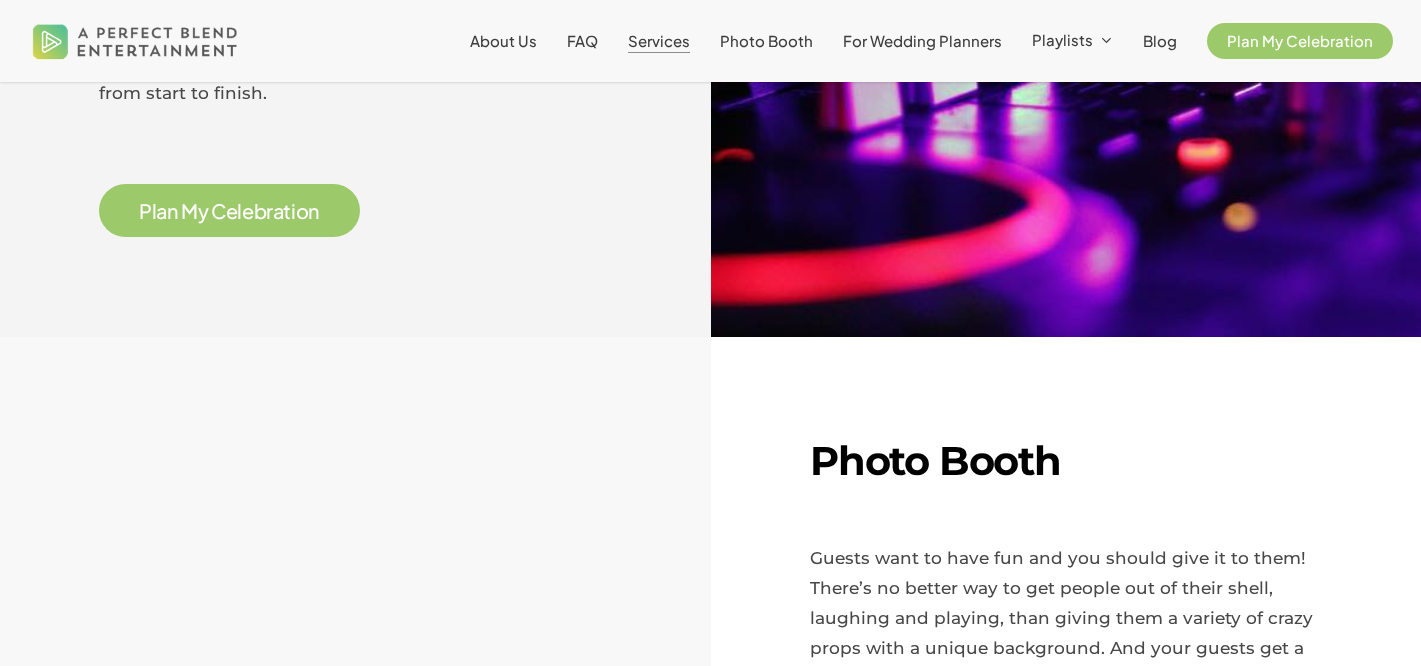 scroll, scrollTop: 0, scrollLeft: 0, axis: both 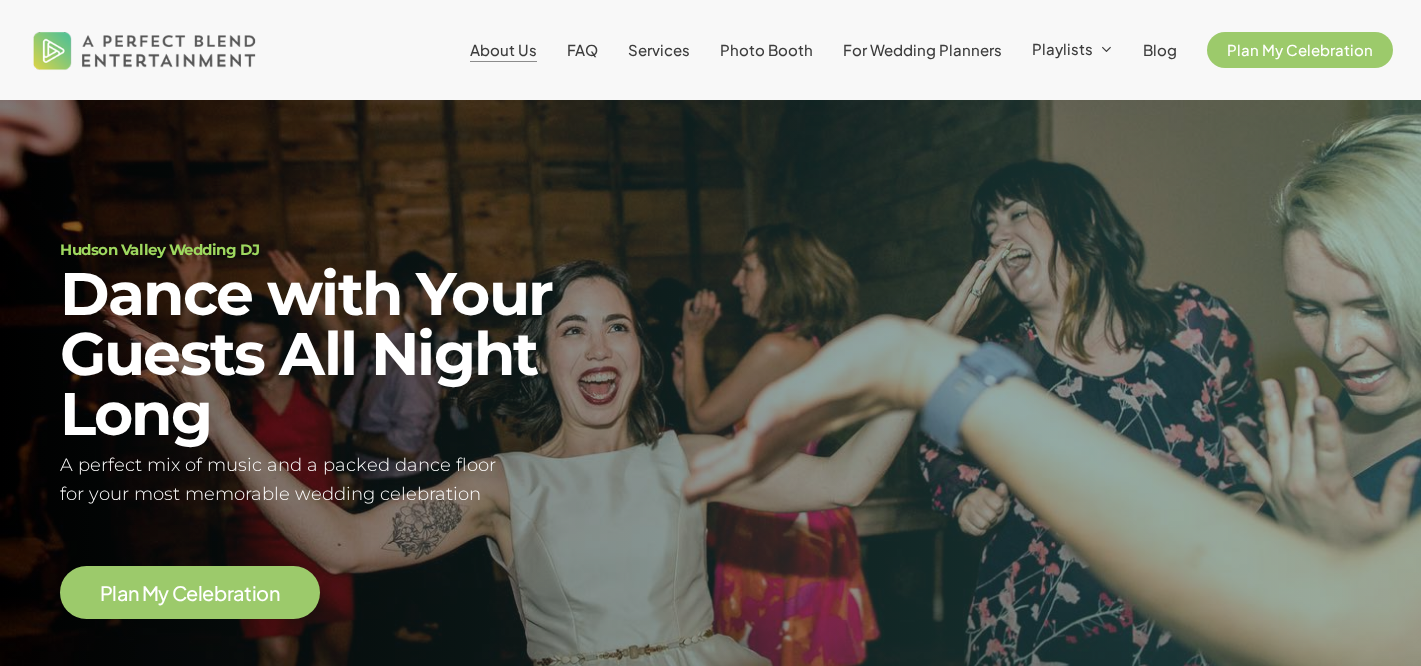 click on "About Us" at bounding box center (503, 49) 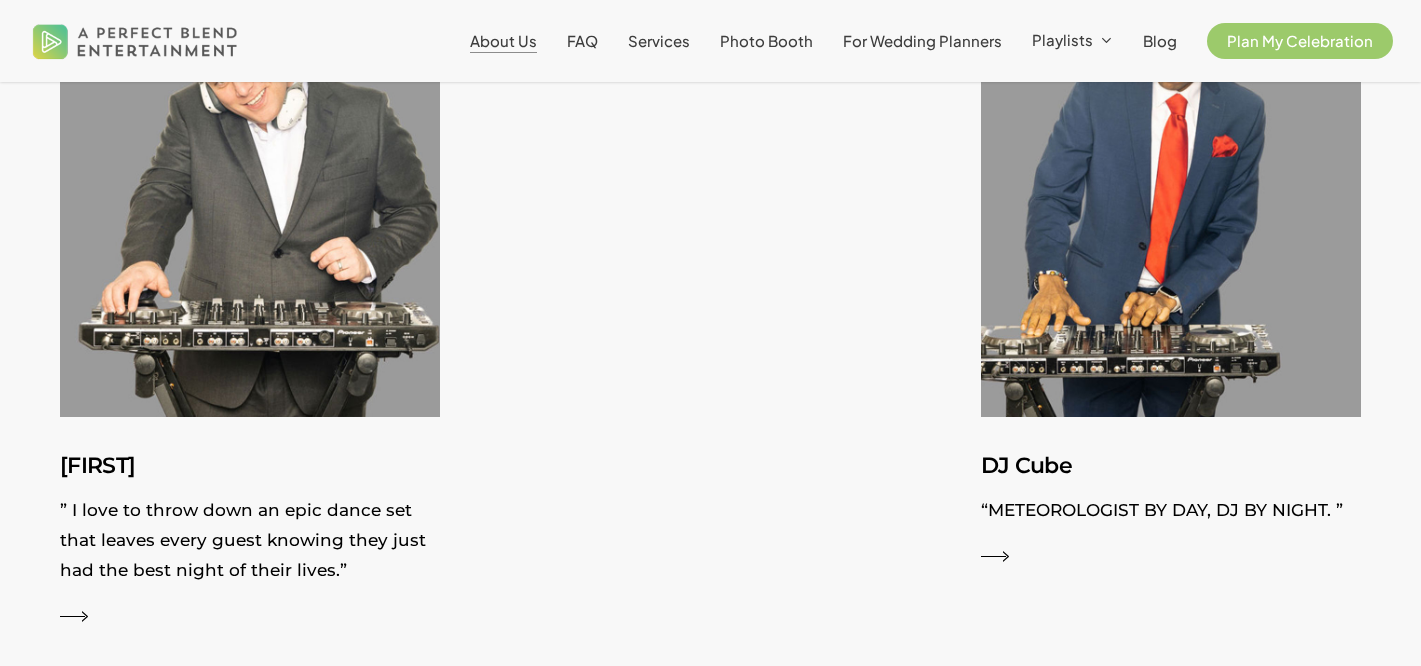 scroll, scrollTop: 3649, scrollLeft: 0, axis: vertical 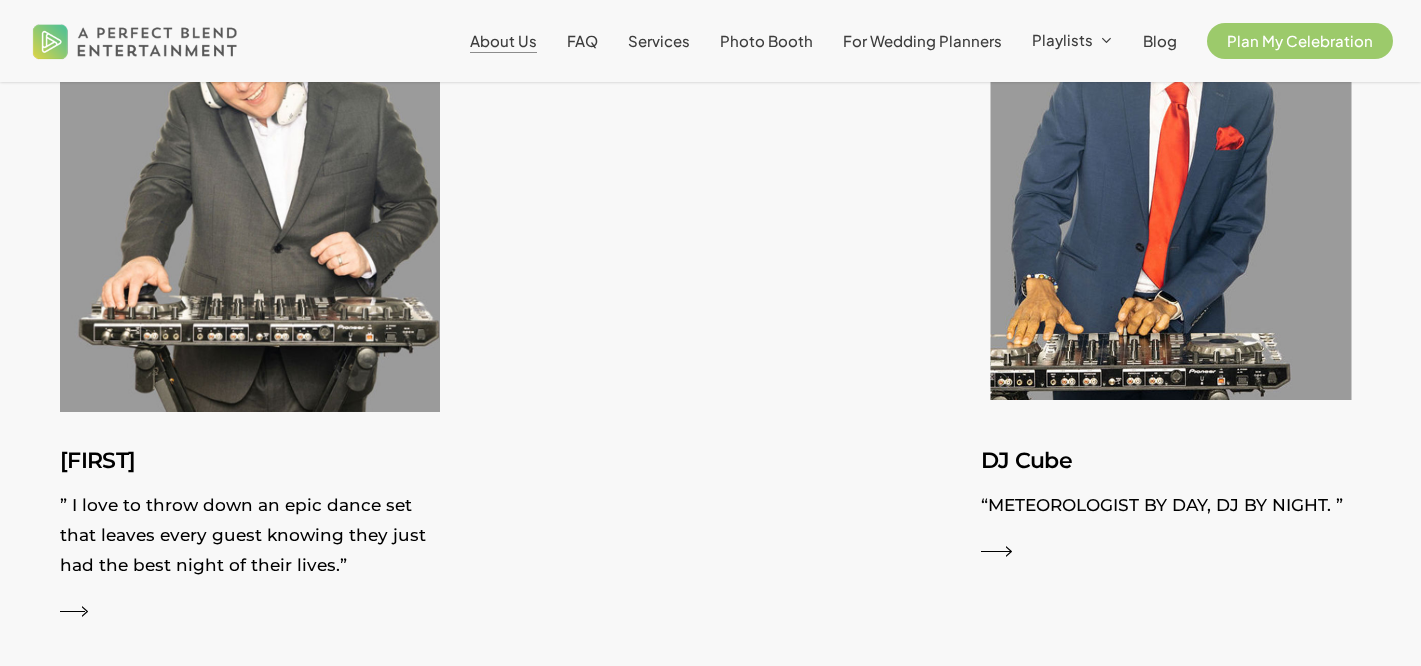 click on "DJ Cube" at bounding box center (1171, 461) 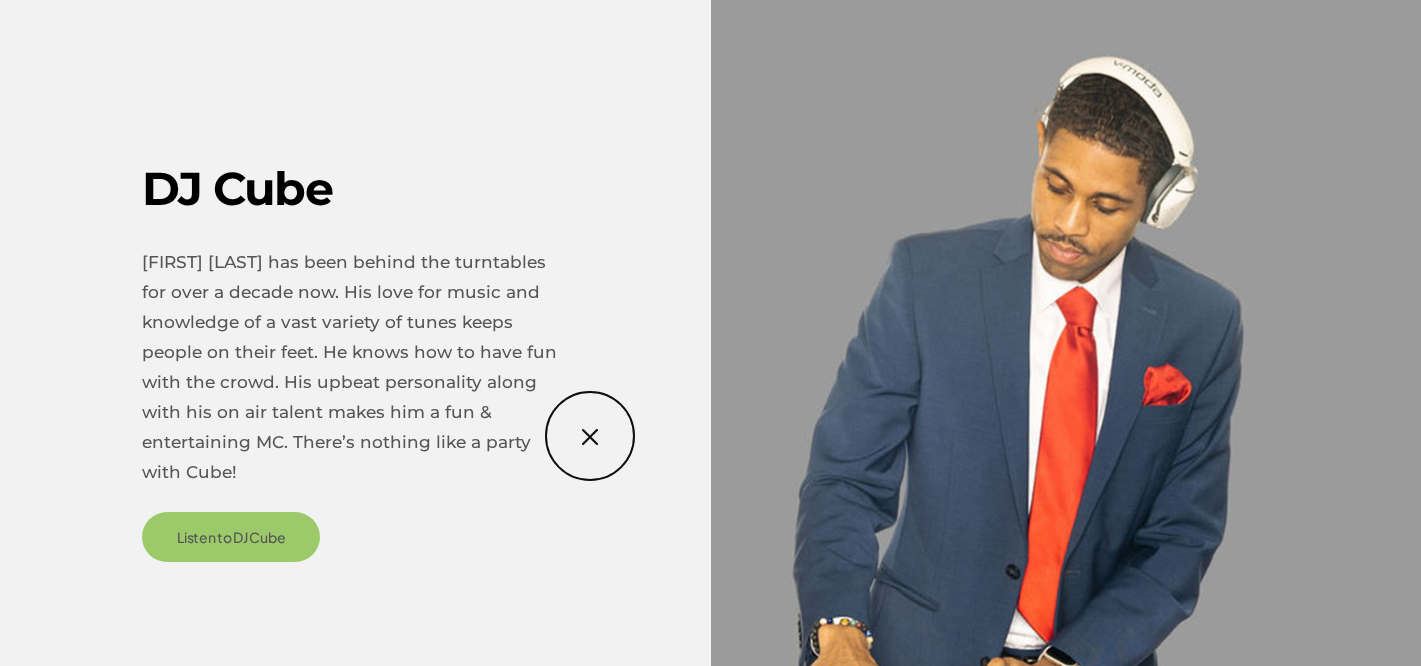 scroll, scrollTop: 3727, scrollLeft: 0, axis: vertical 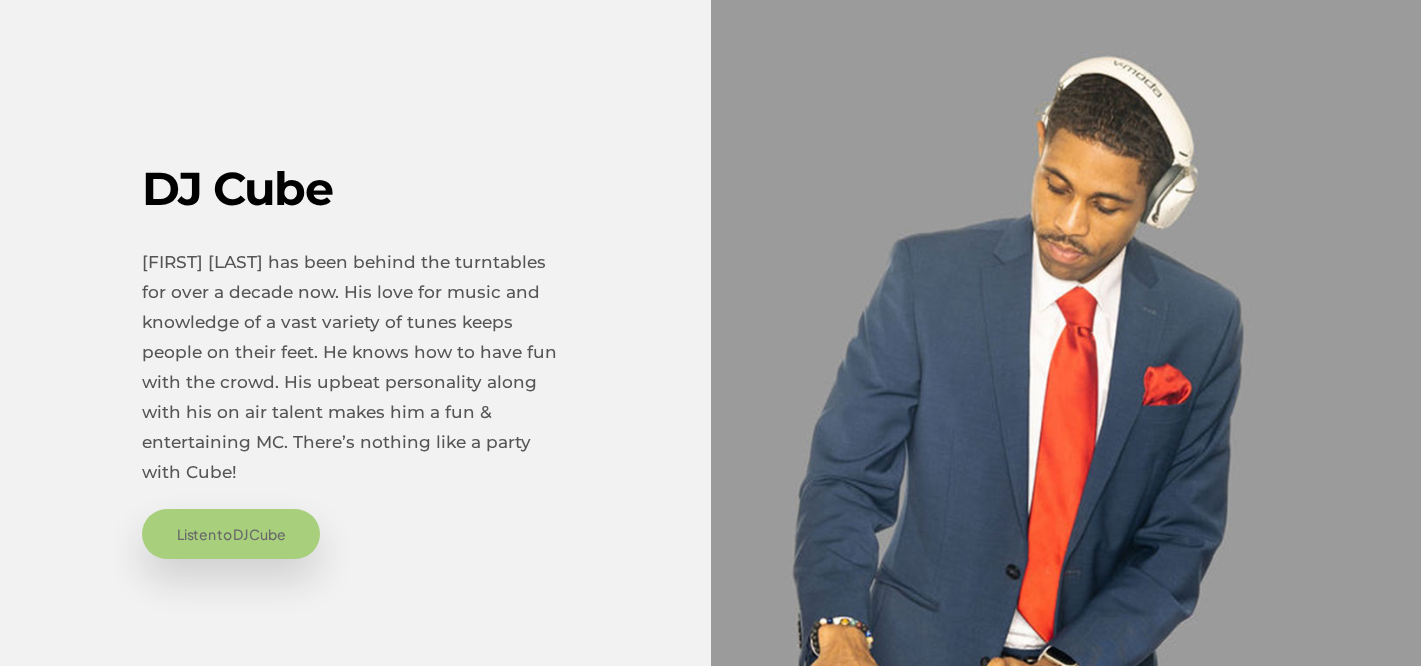 click on "Listen to DJ Cube" at bounding box center [231, 534] 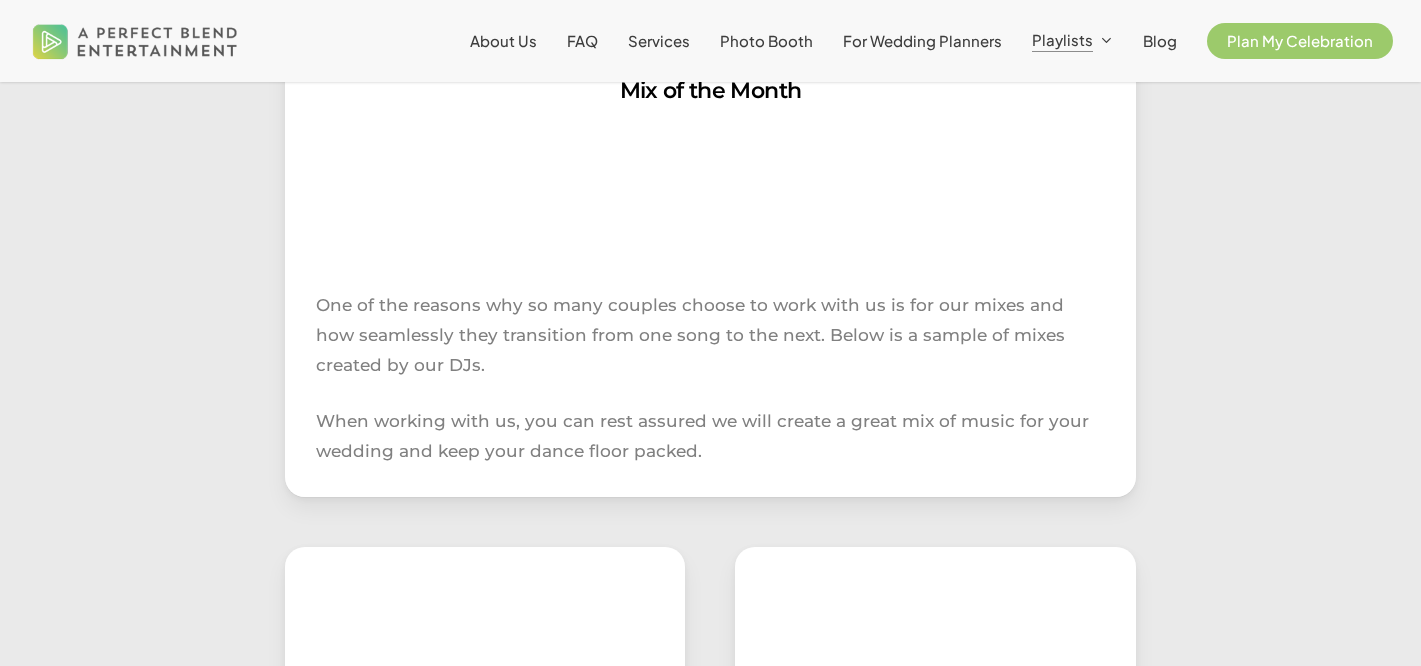 scroll, scrollTop: 0, scrollLeft: 0, axis: both 